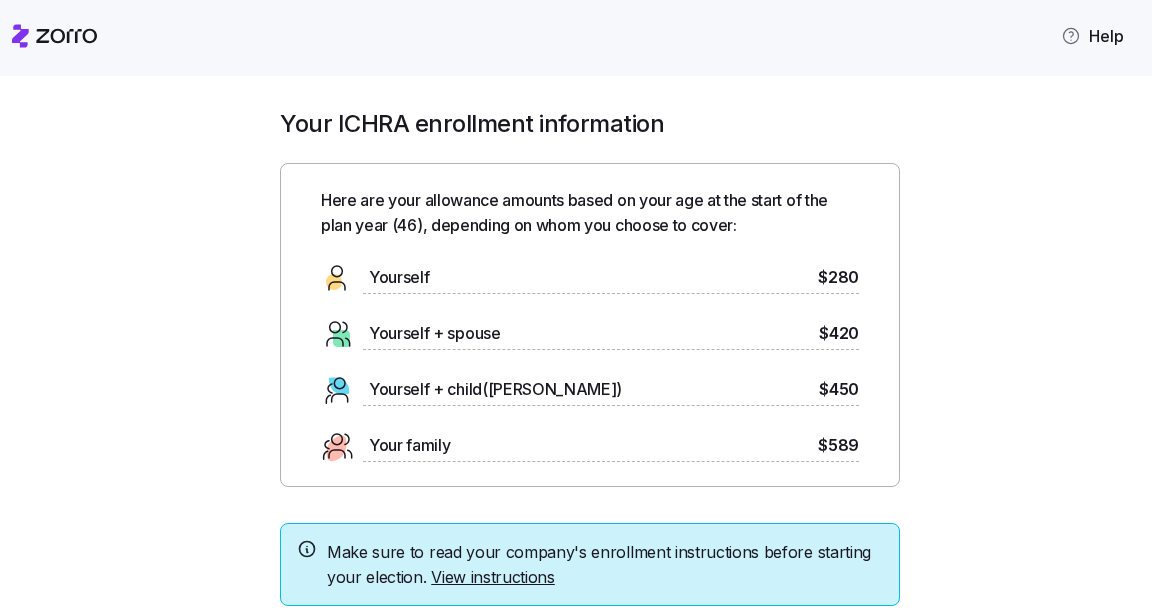 scroll, scrollTop: 0, scrollLeft: 0, axis: both 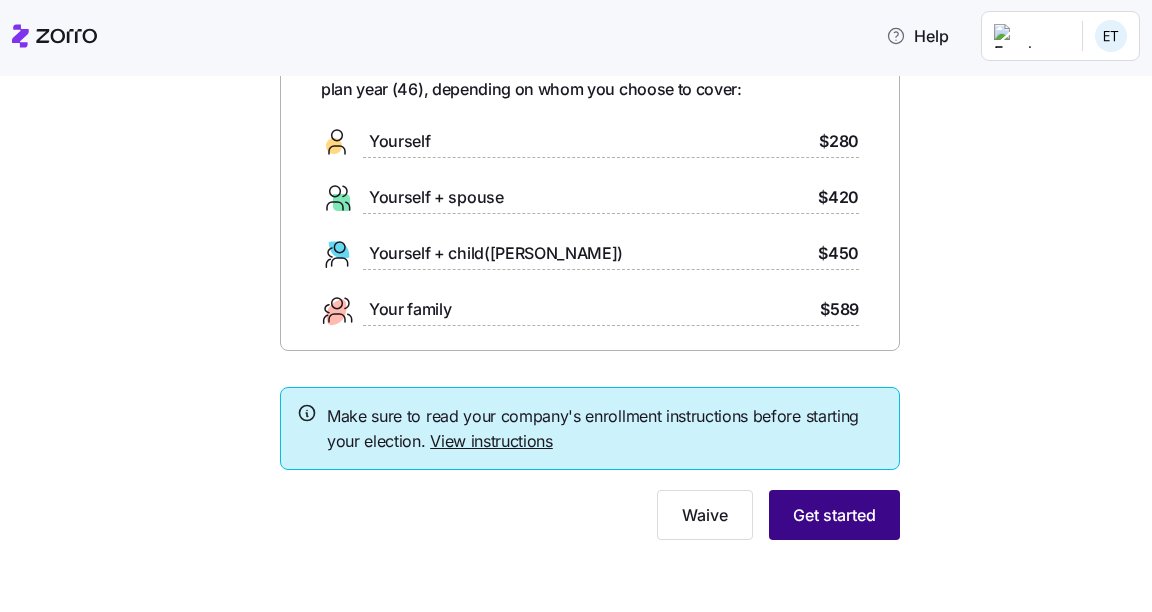click on "Get started" at bounding box center [834, 515] 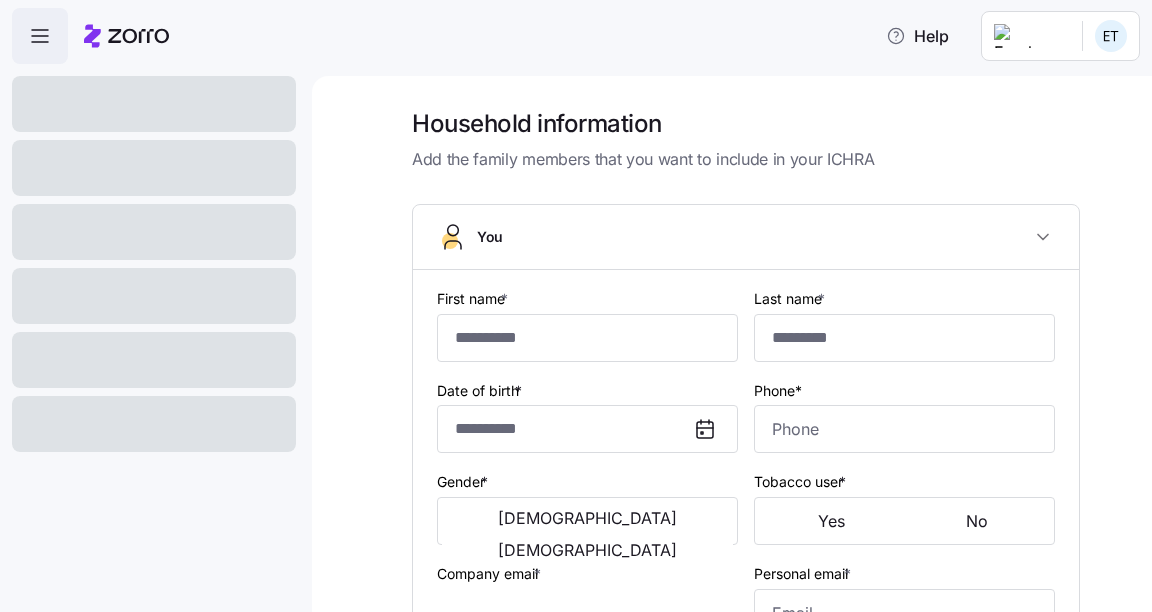type on "*********" 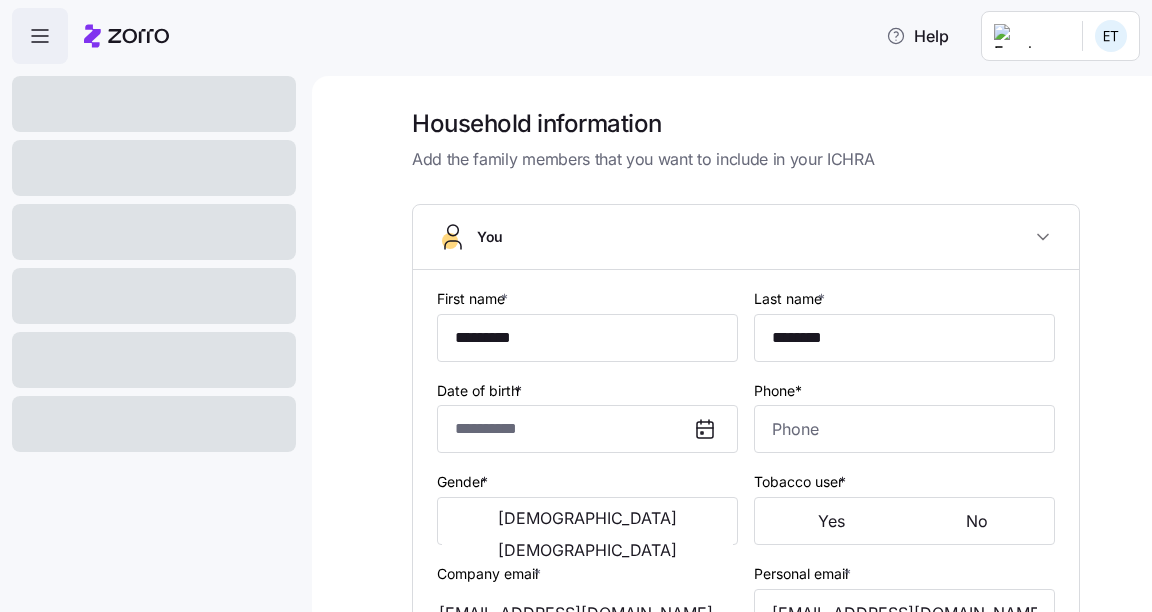 type on "**********" 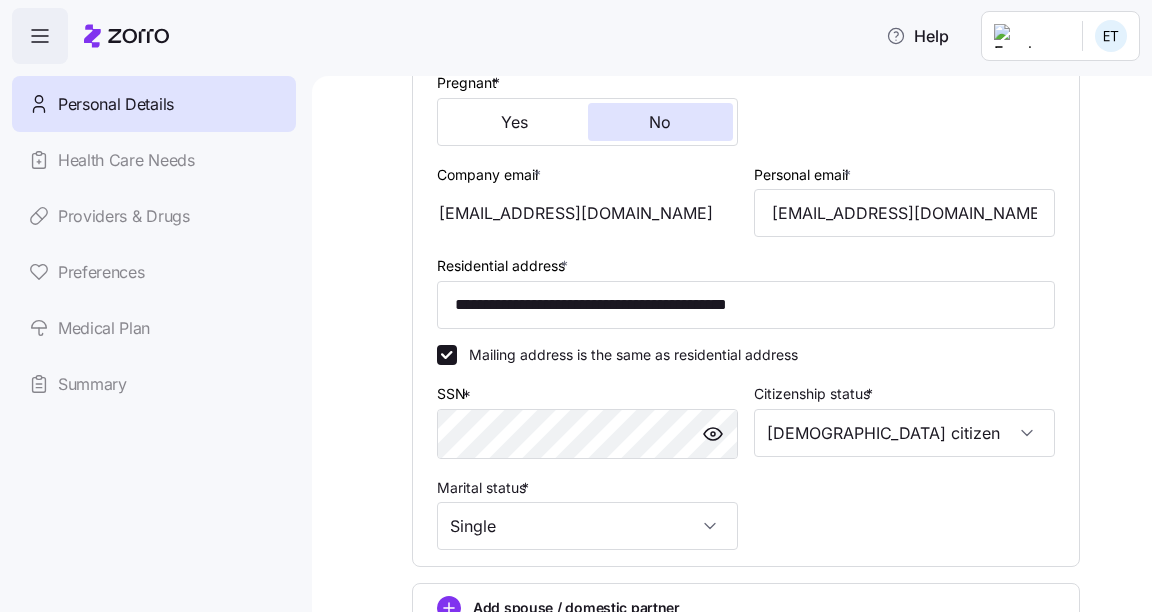 scroll, scrollTop: 710, scrollLeft: 0, axis: vertical 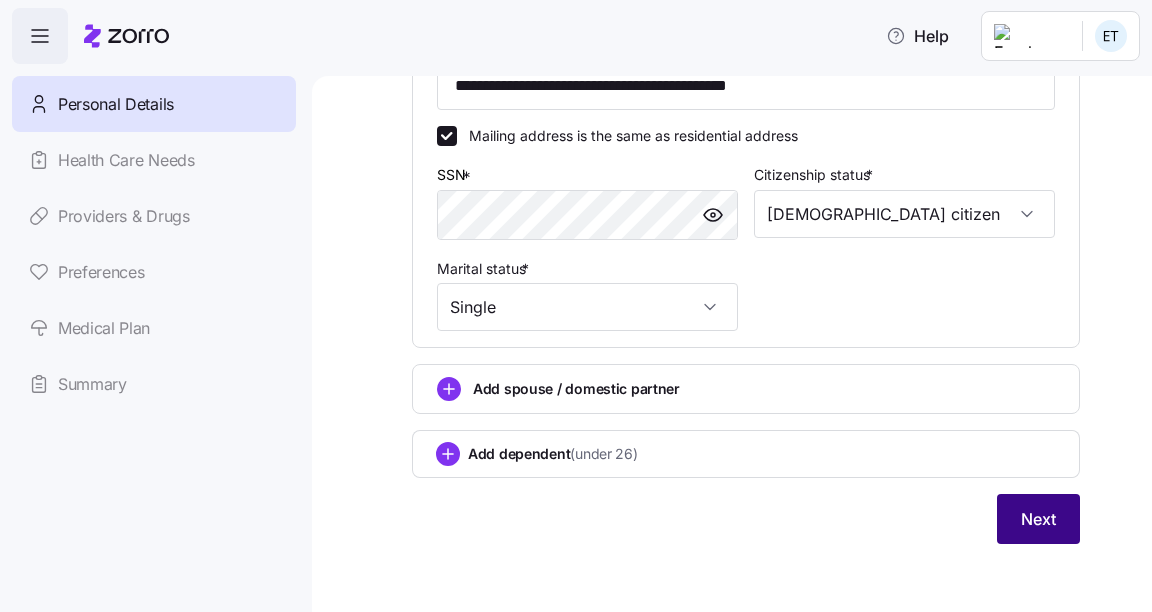 click on "Next" at bounding box center [1038, 519] 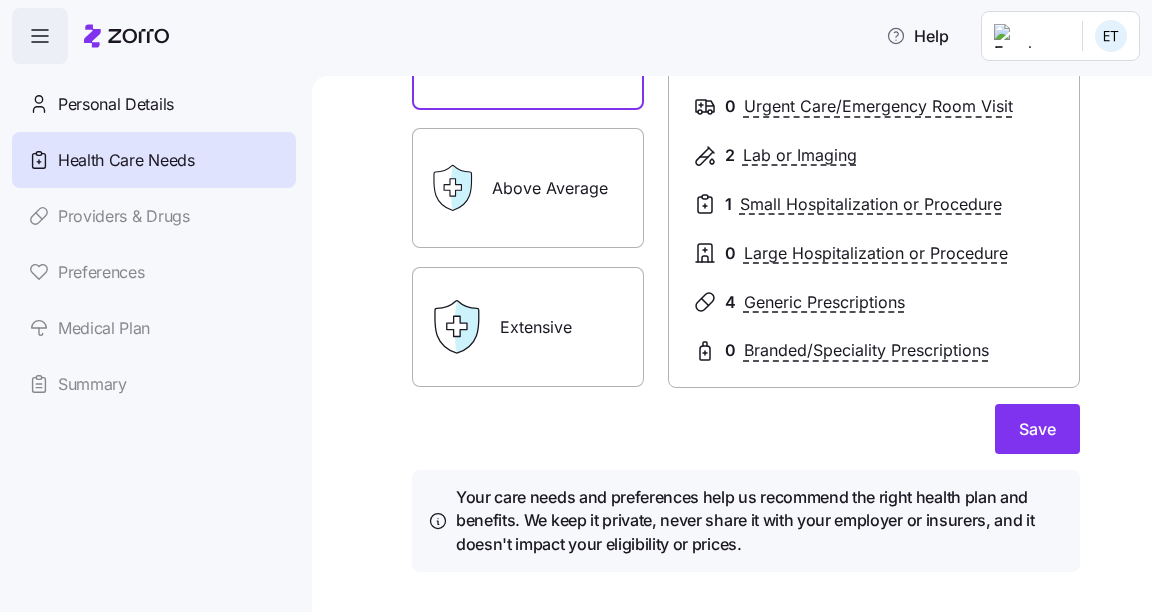 scroll, scrollTop: 396, scrollLeft: 0, axis: vertical 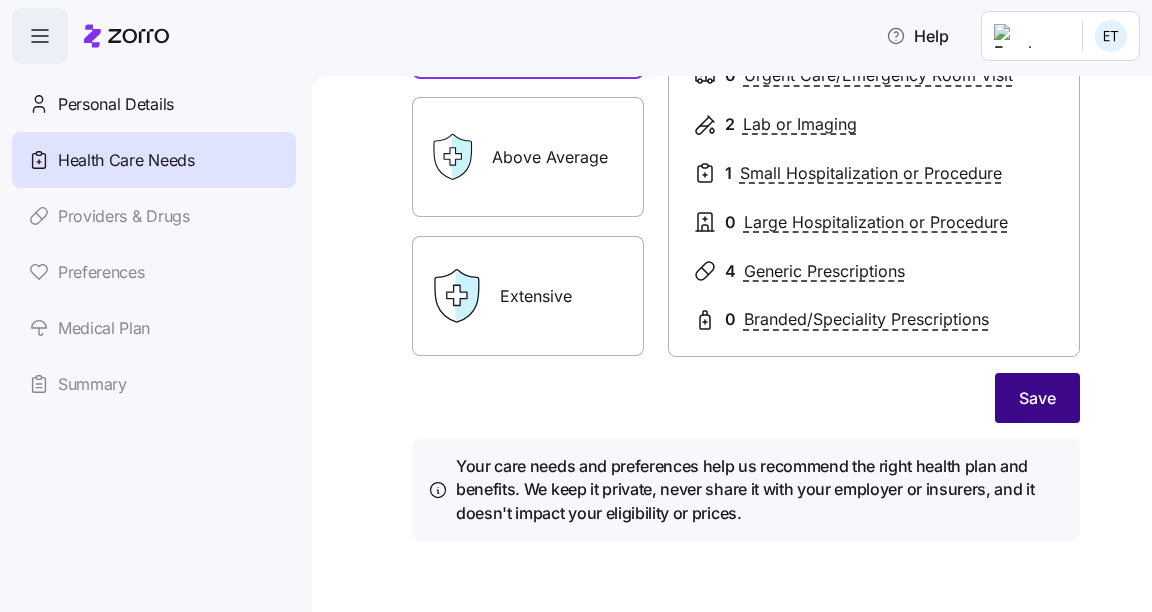 click on "Save" at bounding box center [1037, 398] 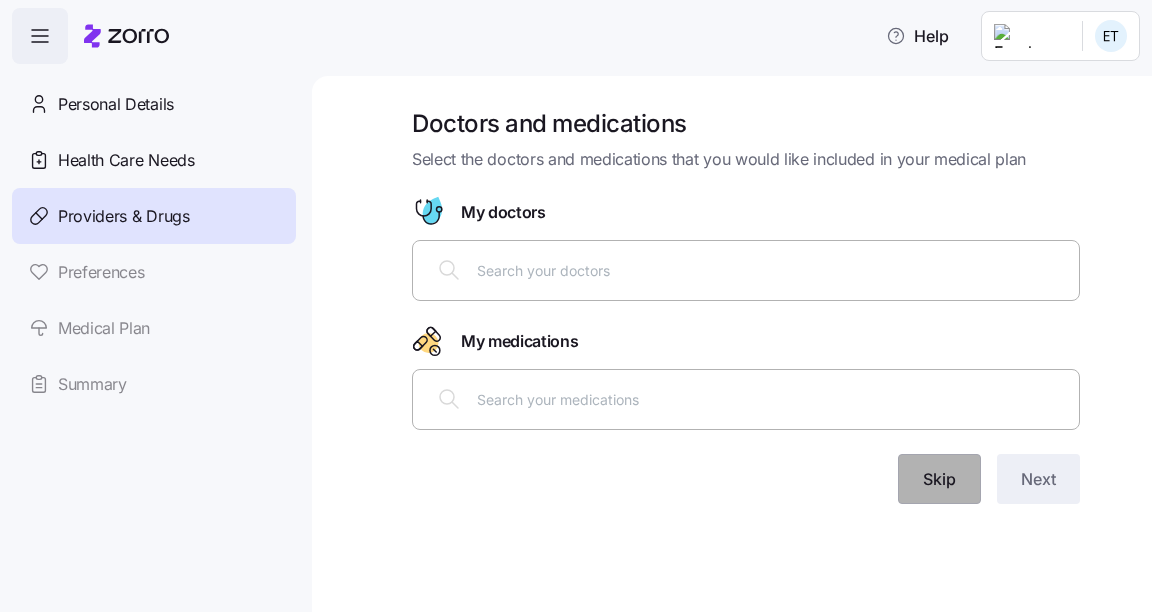 click on "Skip" at bounding box center (939, 479) 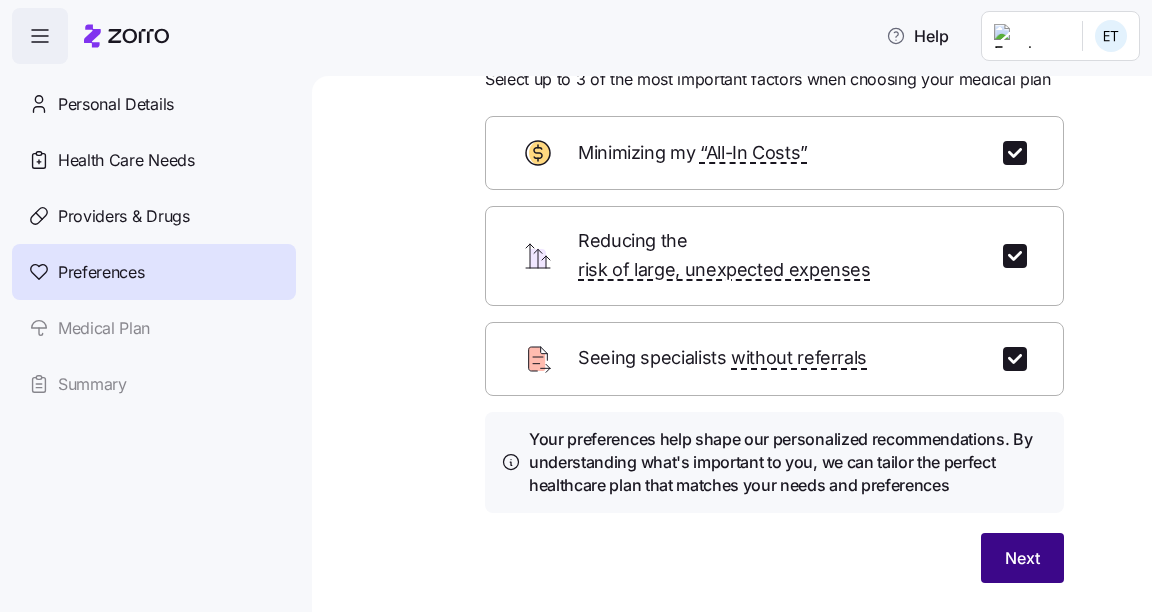 click on "Next" at bounding box center (1022, 558) 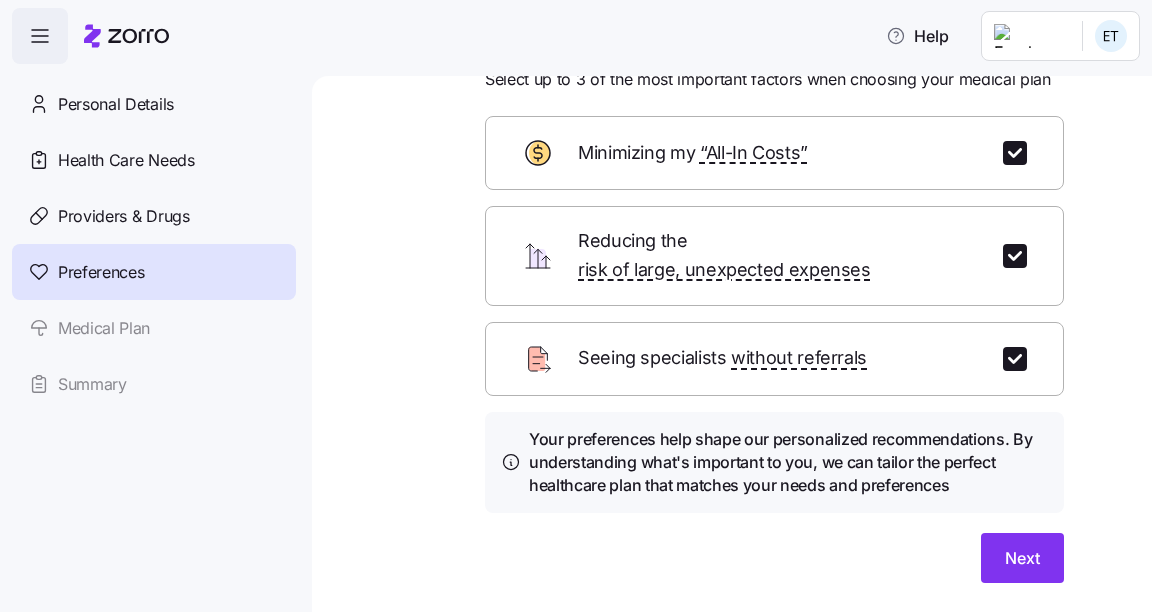 scroll, scrollTop: 76, scrollLeft: 0, axis: vertical 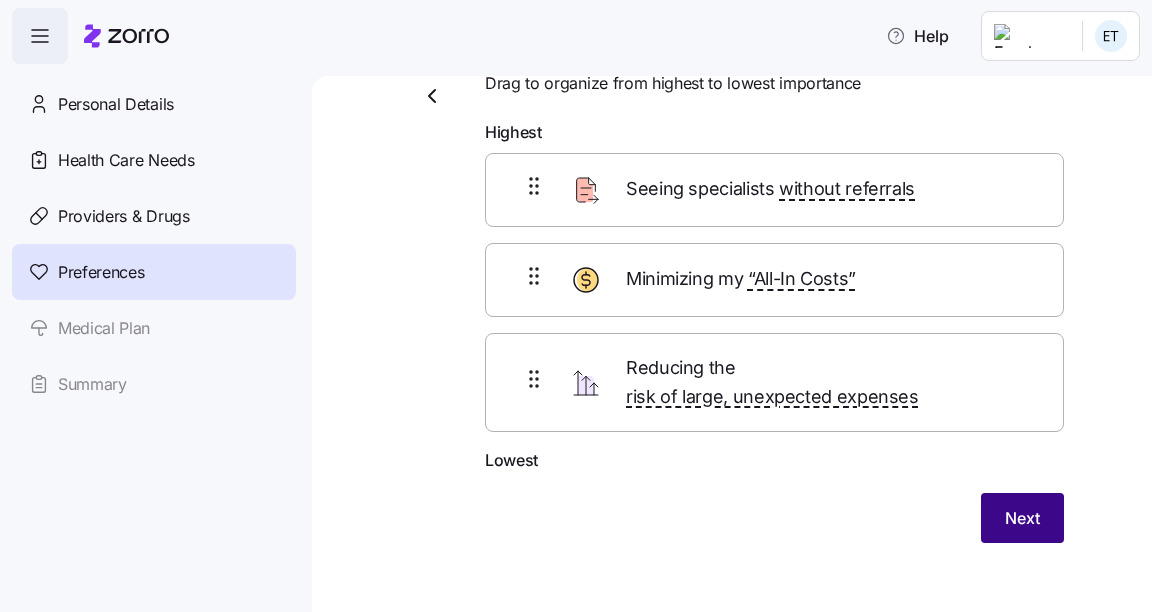 click on "Next" at bounding box center [1022, 518] 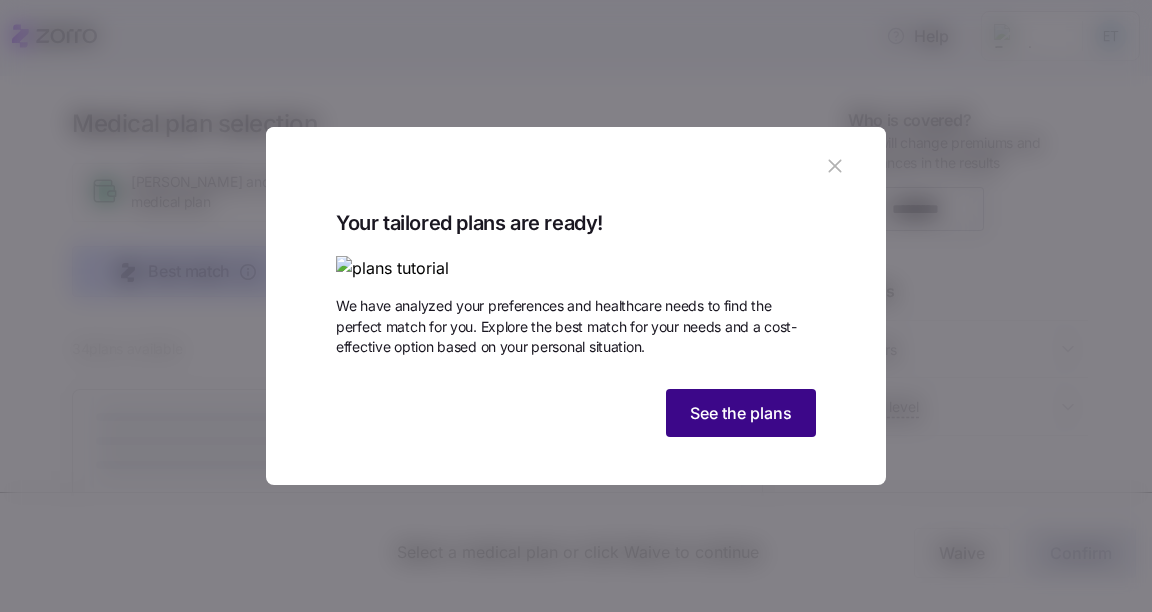 click on "Your tailored plans are ready! We have analyzed your preferences and healthcare needs to find the perfect match for you. Explore the best match for your needs and a cost-effective option based on your personal situation. See the plans" at bounding box center [576, 326] 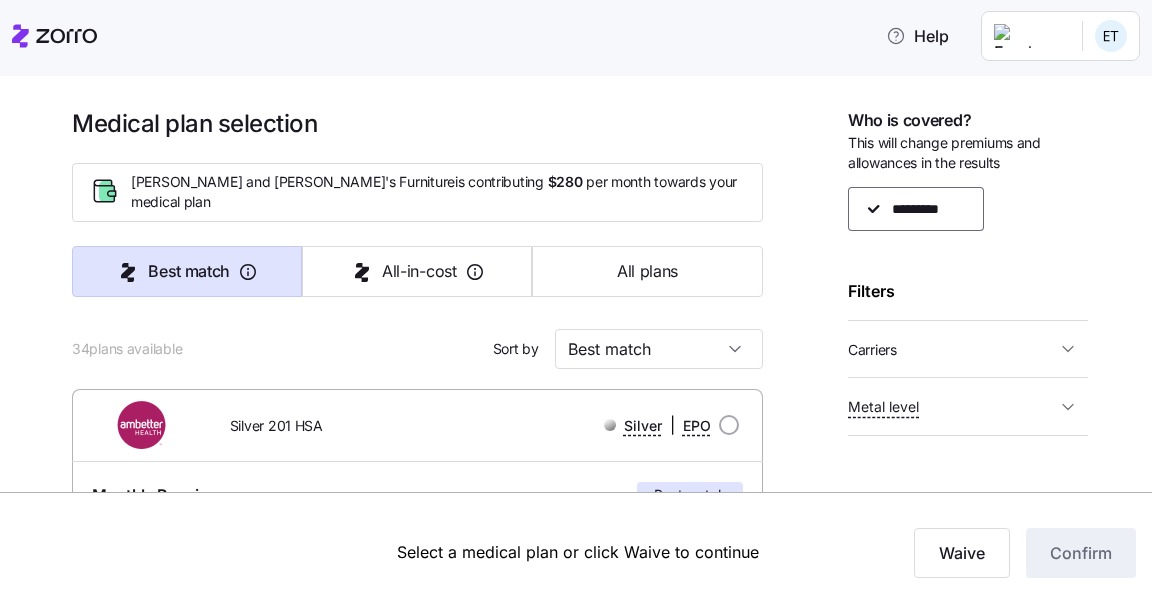 scroll, scrollTop: 80, scrollLeft: 0, axis: vertical 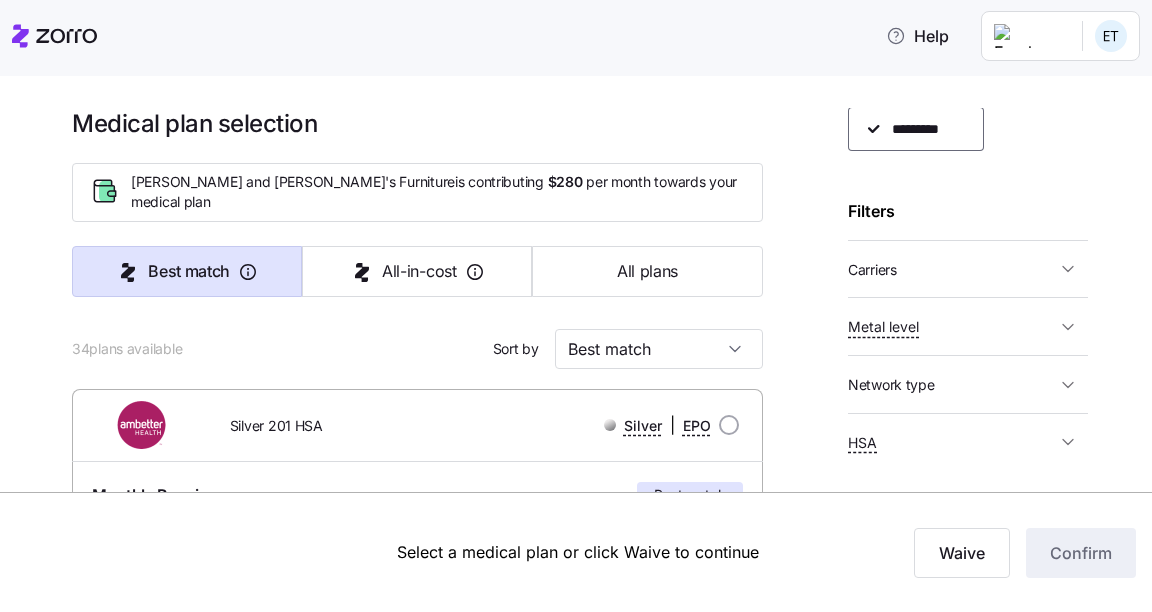 click on "Carriers" at bounding box center (952, 269) 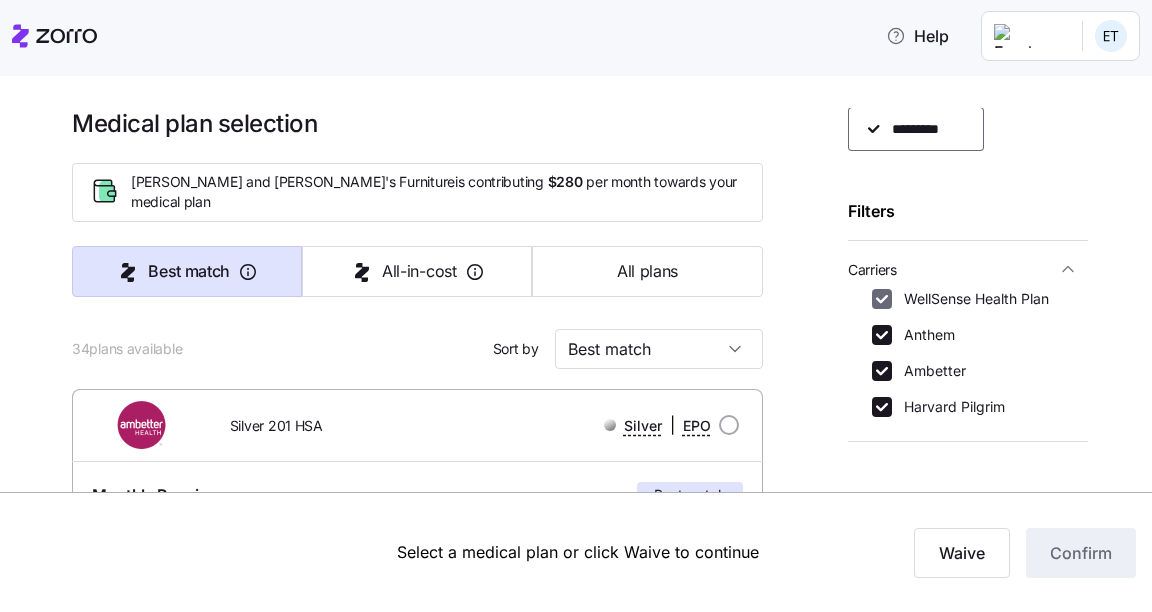 click on "WellSense Health Plan" at bounding box center (882, 299) 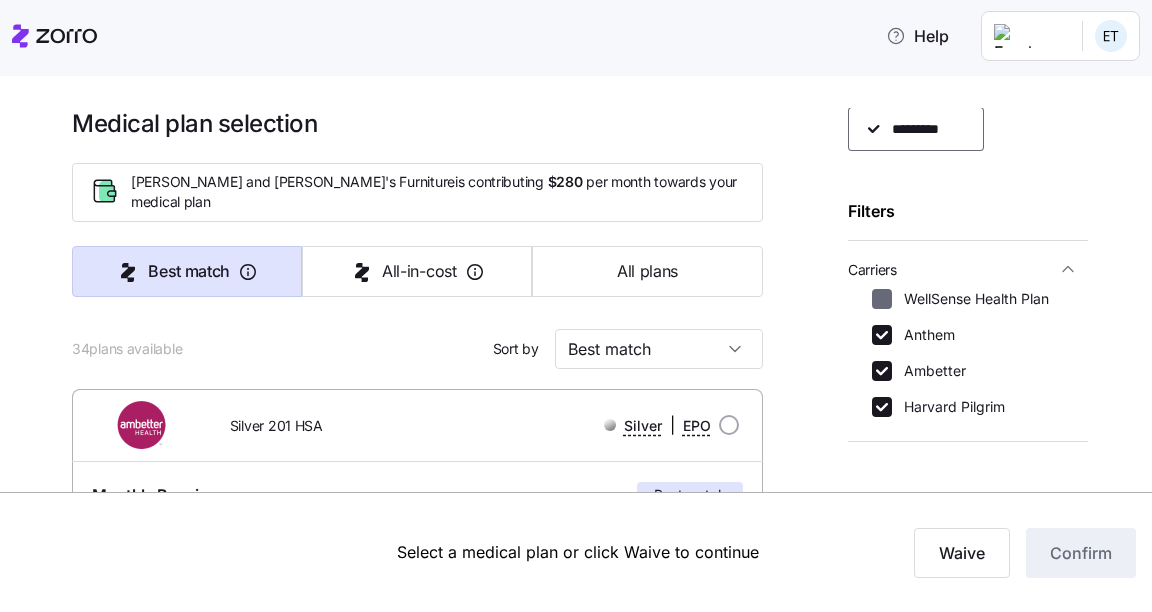 checkbox on "false" 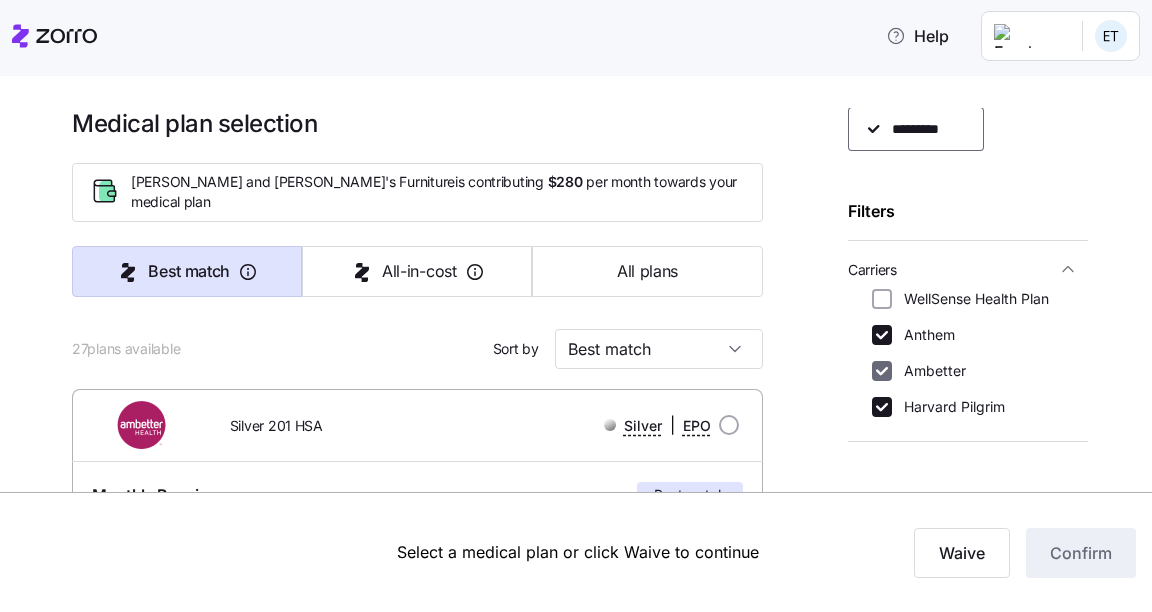 click on "Ambetter" at bounding box center (882, 371) 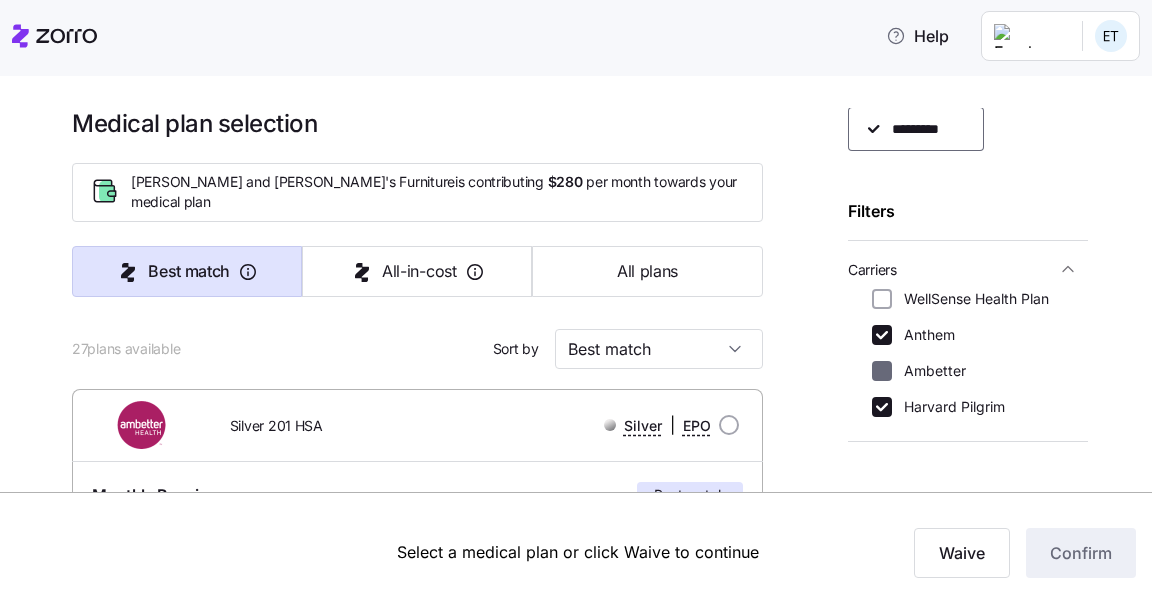 checkbox on "false" 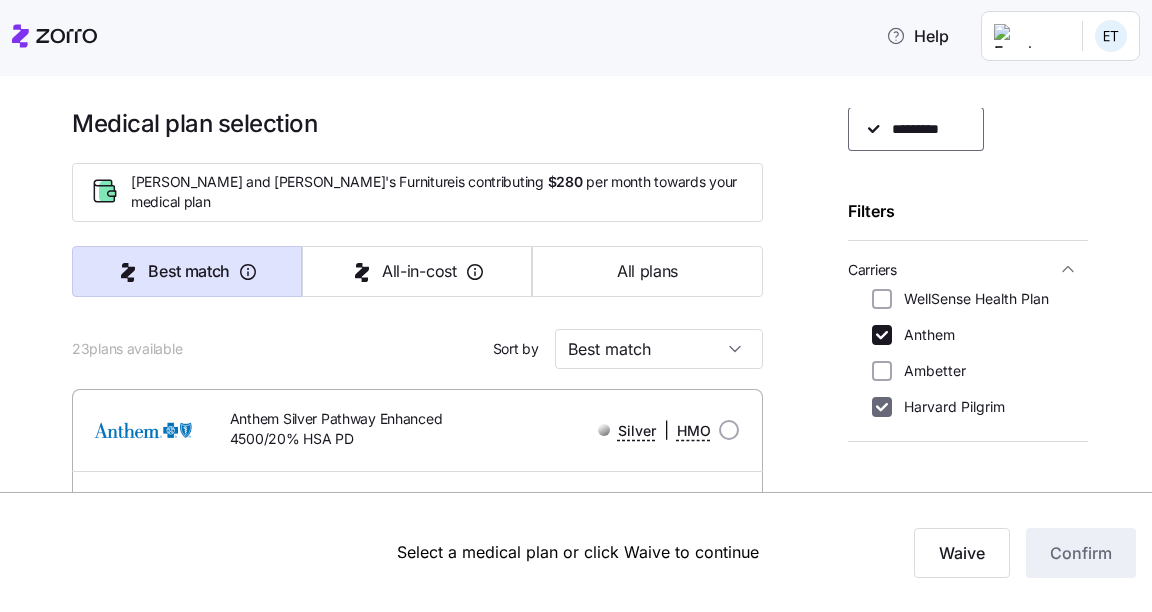 click on "Harvard Pilgrim" at bounding box center [882, 407] 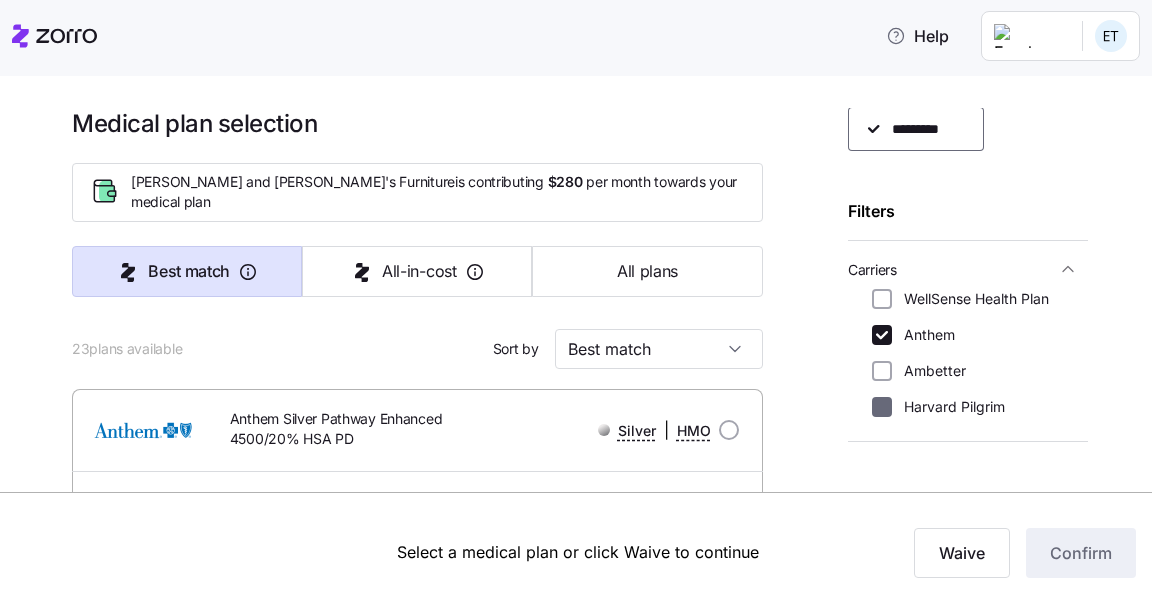 checkbox on "false" 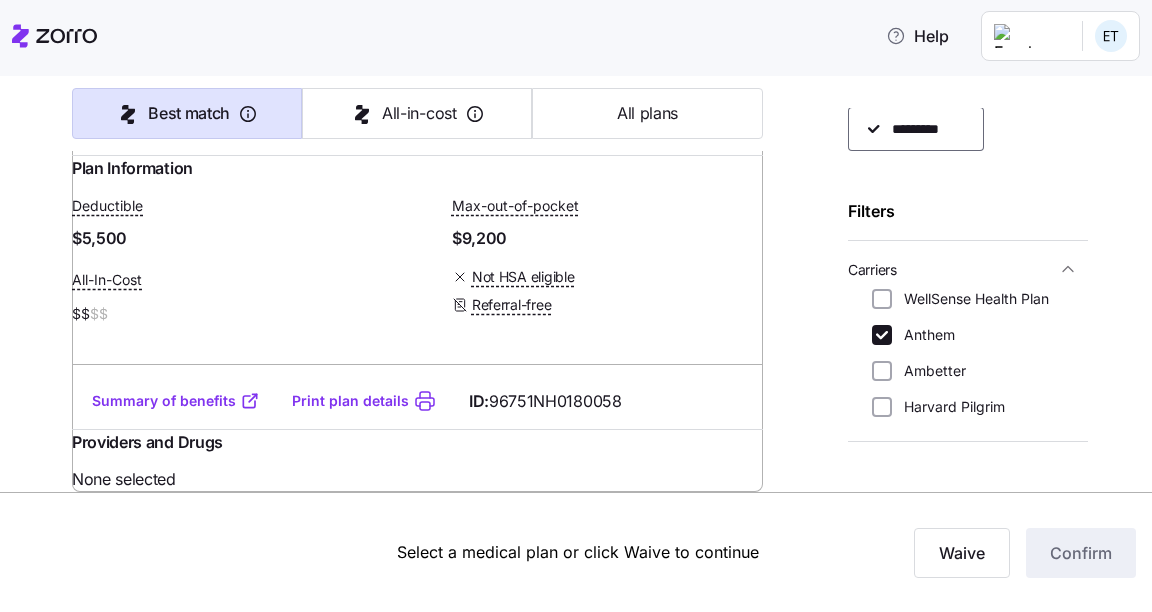 scroll, scrollTop: 9084, scrollLeft: 0, axis: vertical 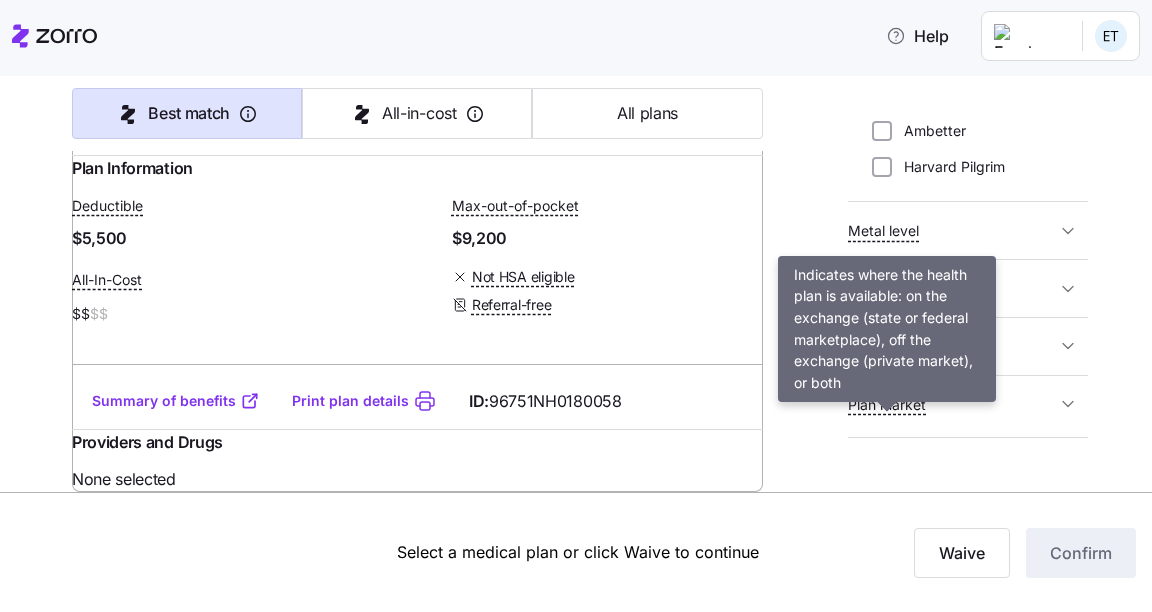 click on "Plan market" at bounding box center (887, 405) 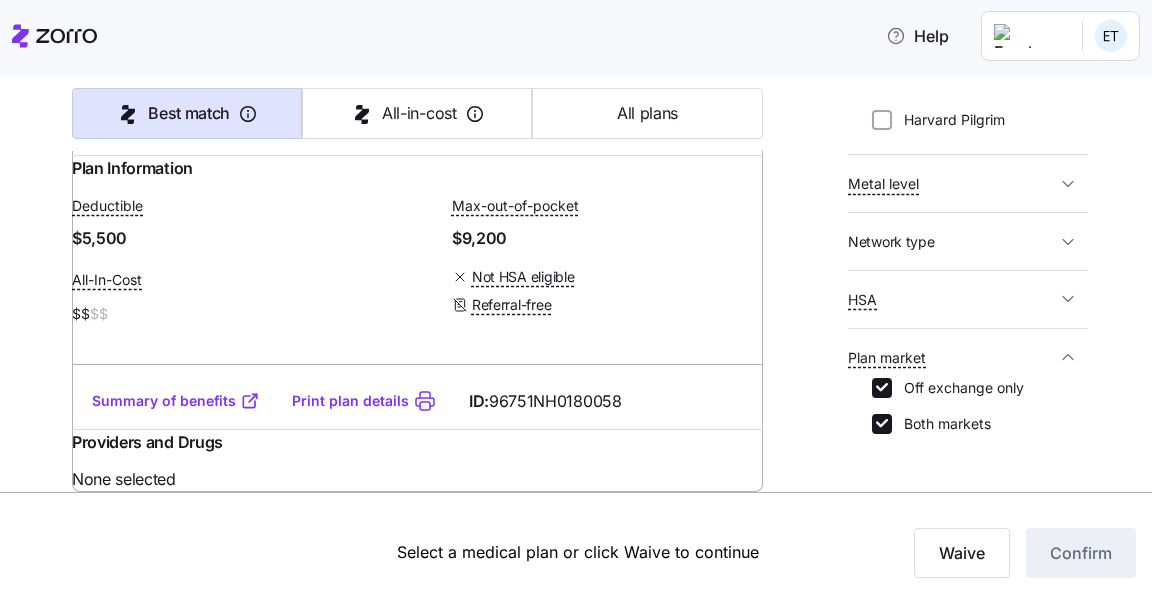 scroll, scrollTop: 400, scrollLeft: 0, axis: vertical 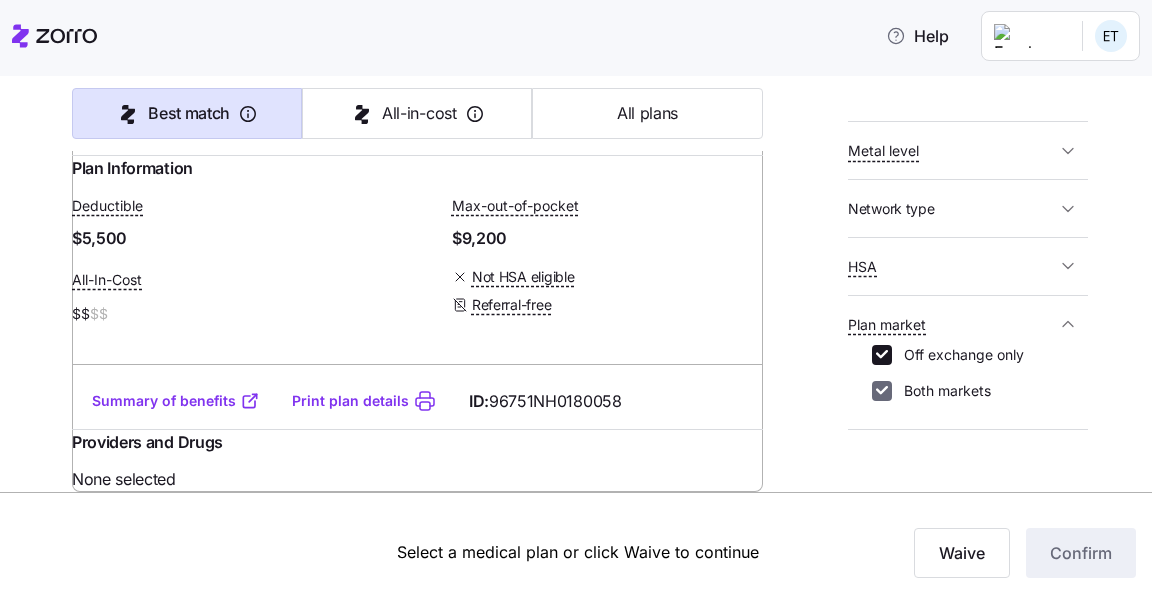 click on "Both markets" at bounding box center [882, 391] 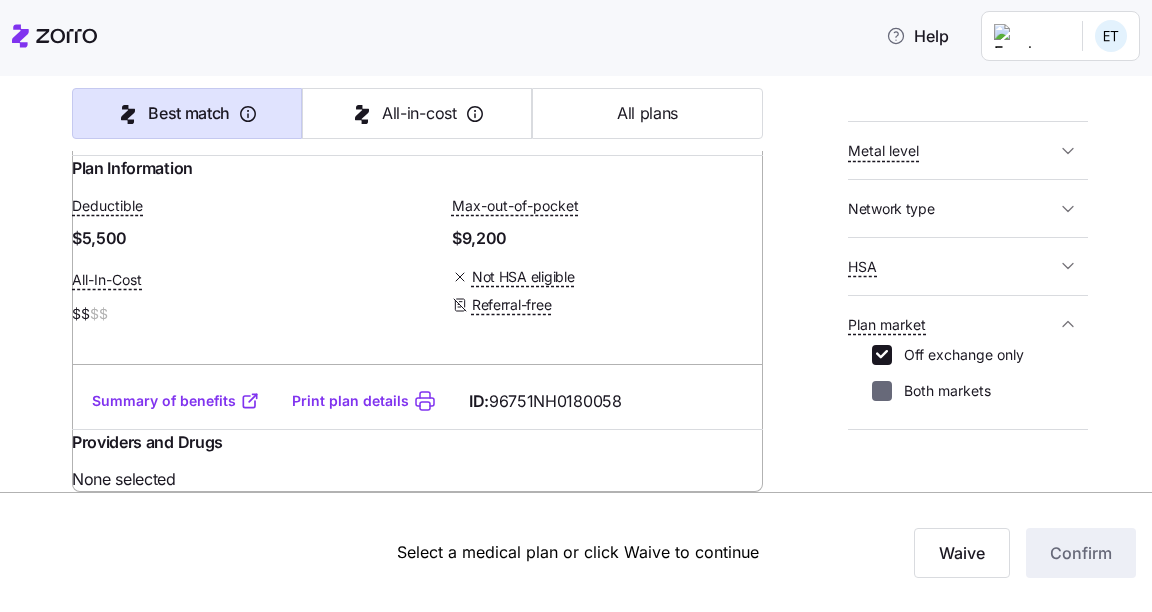checkbox on "false" 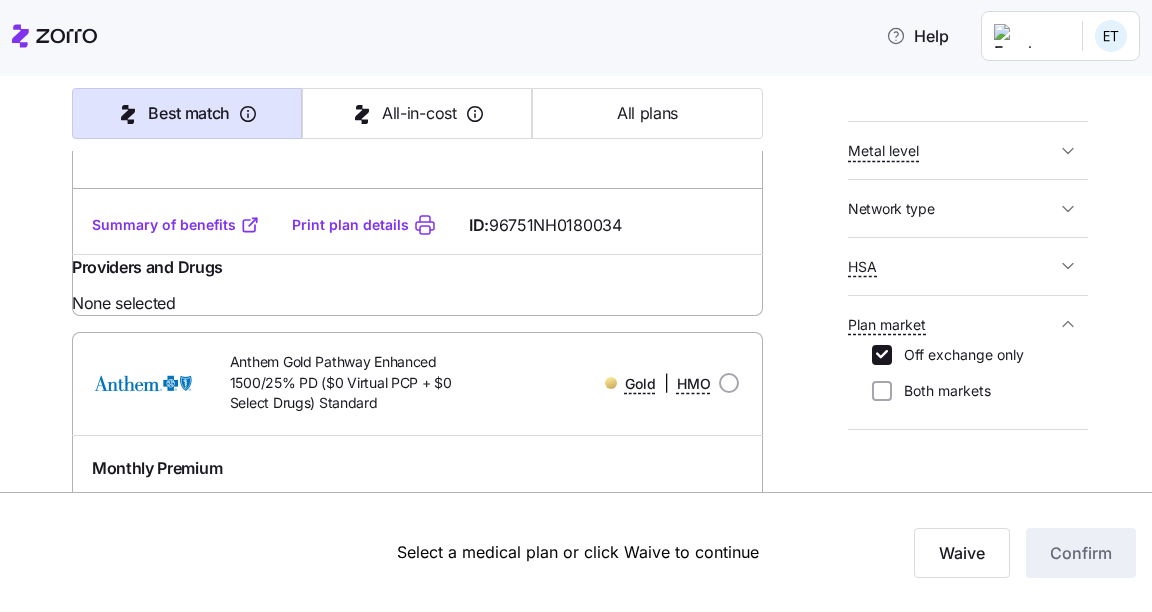 scroll, scrollTop: 6604, scrollLeft: 0, axis: vertical 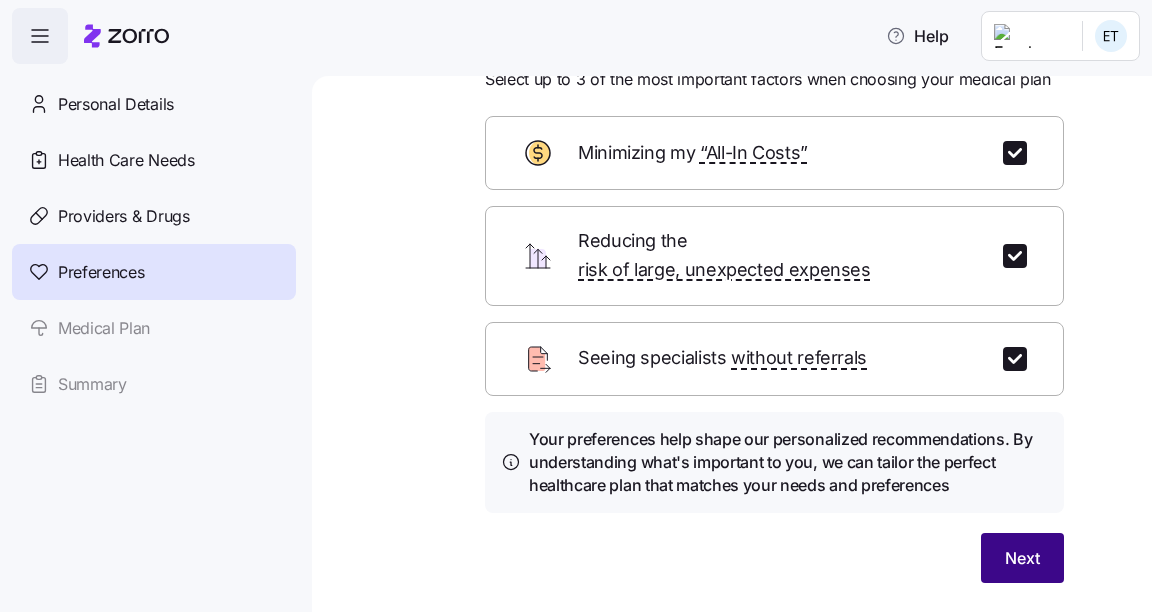 click on "Next" at bounding box center [1022, 558] 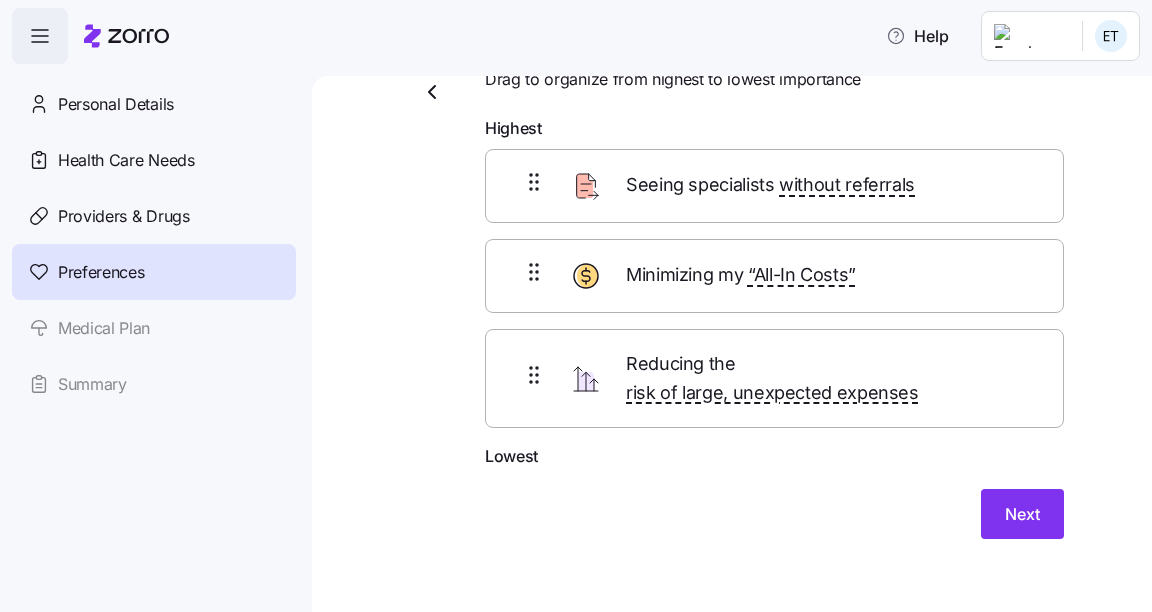 scroll, scrollTop: 76, scrollLeft: 0, axis: vertical 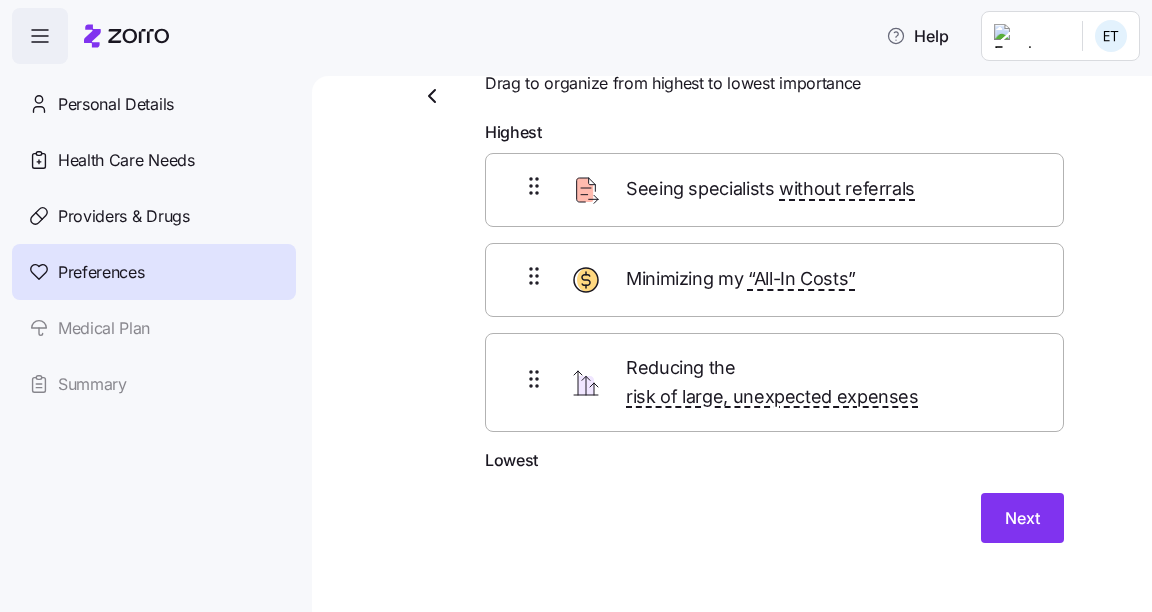 click on "Reducing the    risk of large, unexpected expenses" at bounding box center [826, 383] 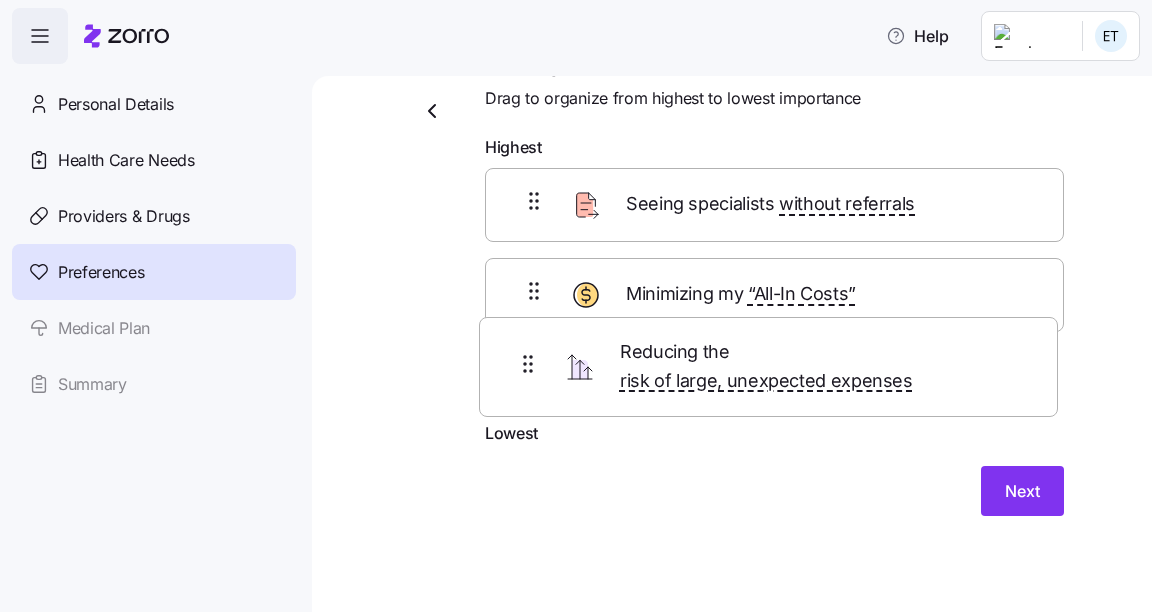 scroll, scrollTop: 60, scrollLeft: 0, axis: vertical 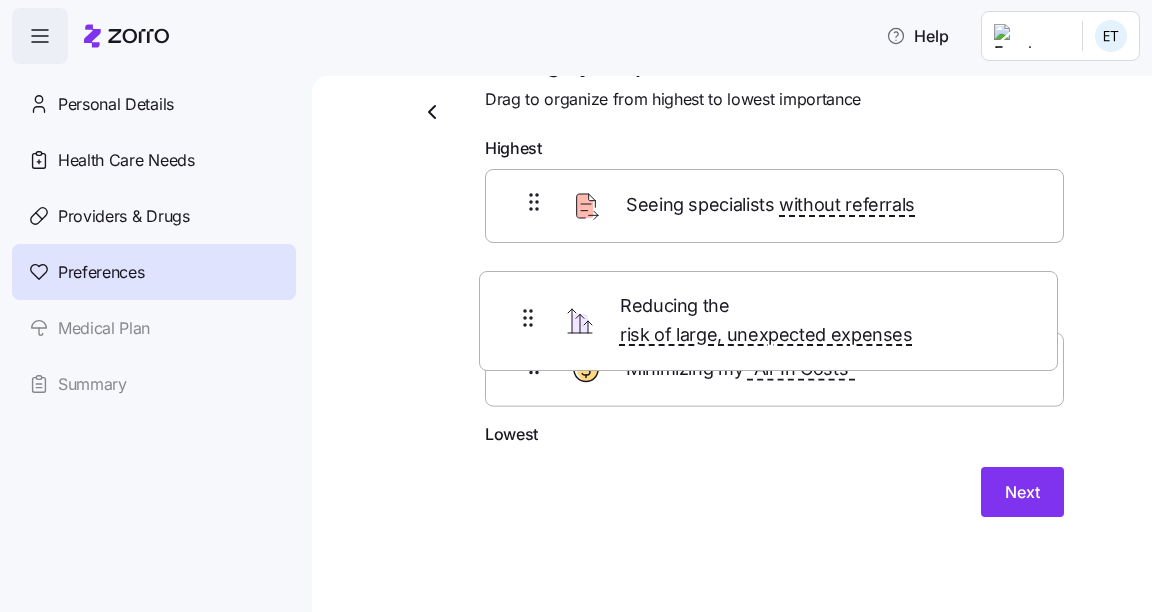 drag, startPoint x: 700, startPoint y: 344, endPoint x: 700, endPoint y: 272, distance: 72 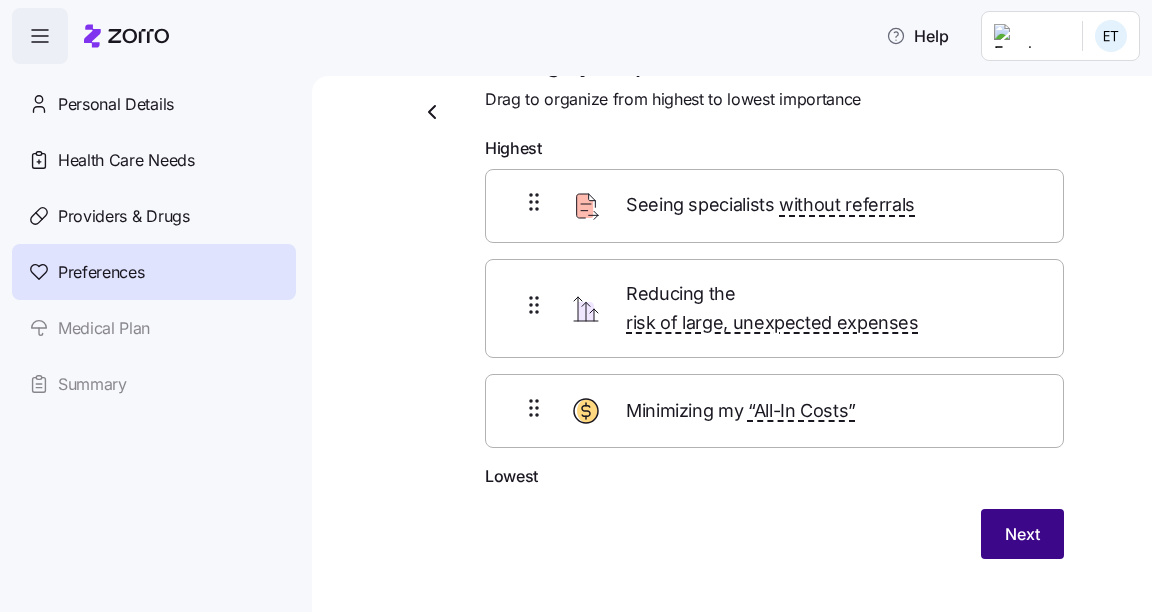 click on "Next" at bounding box center [1022, 534] 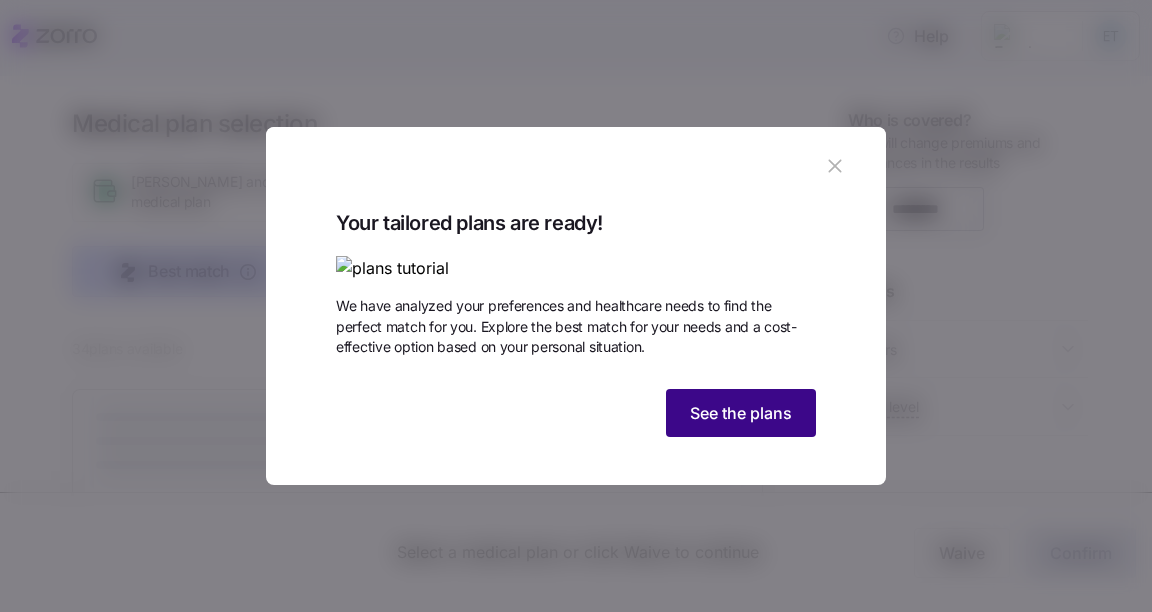 click on "See the plans" at bounding box center [741, 413] 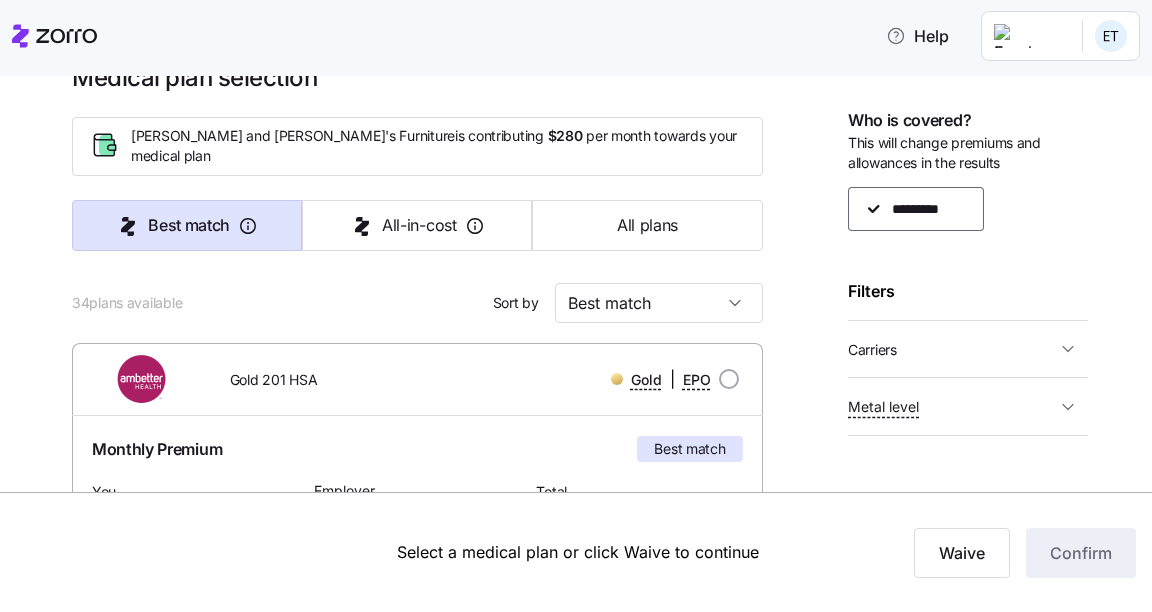 scroll, scrollTop: 80, scrollLeft: 0, axis: vertical 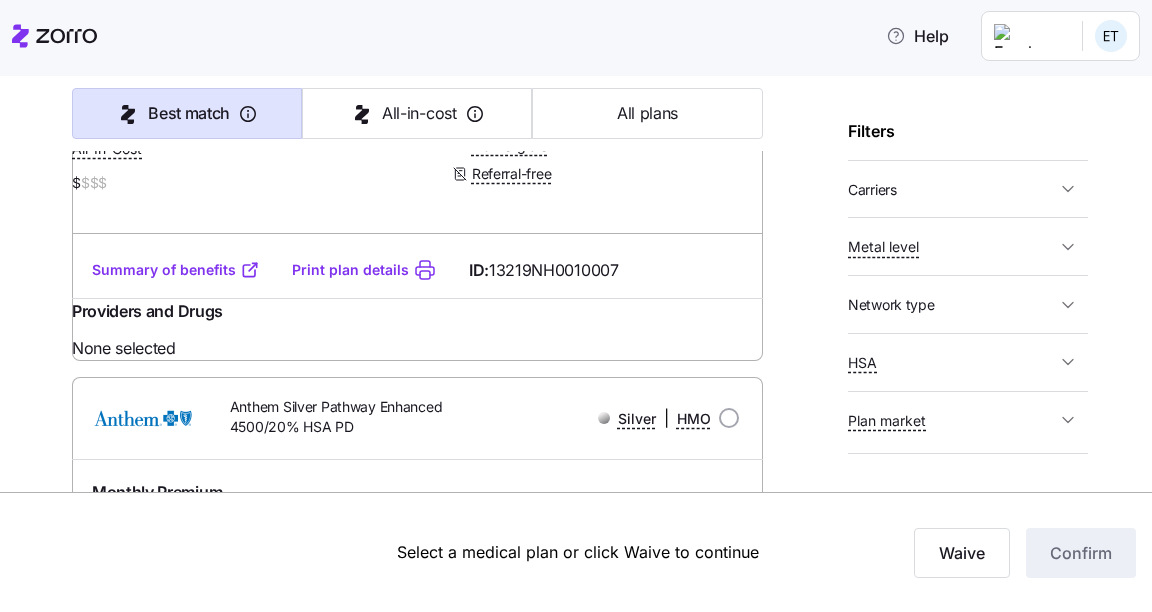 click on "Network type" at bounding box center [891, 305] 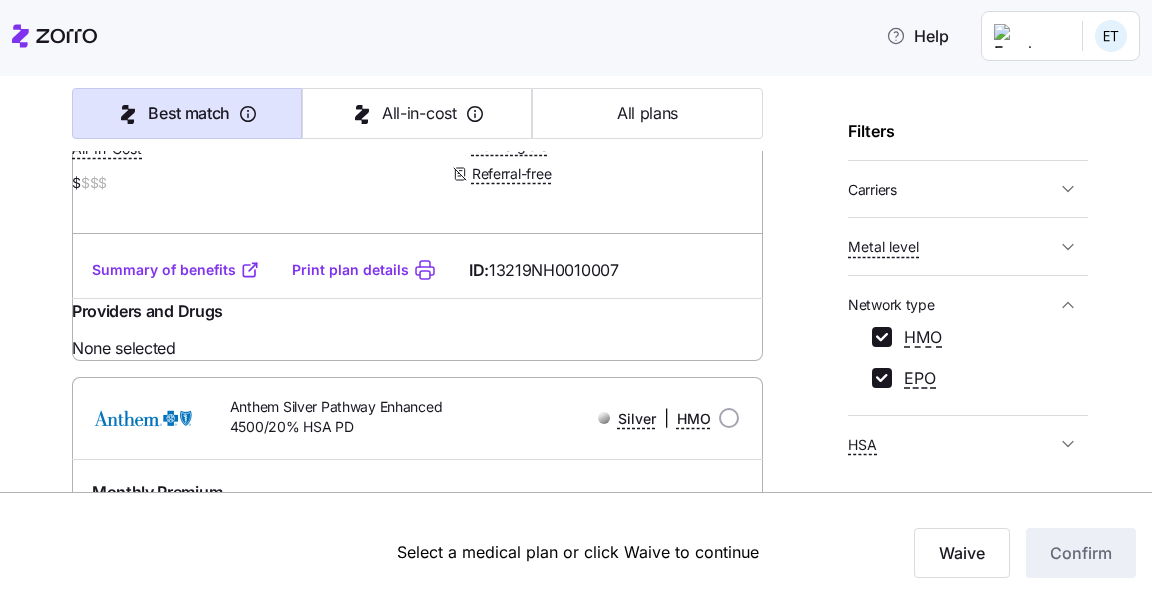 click on "Carriers" at bounding box center (968, 189) 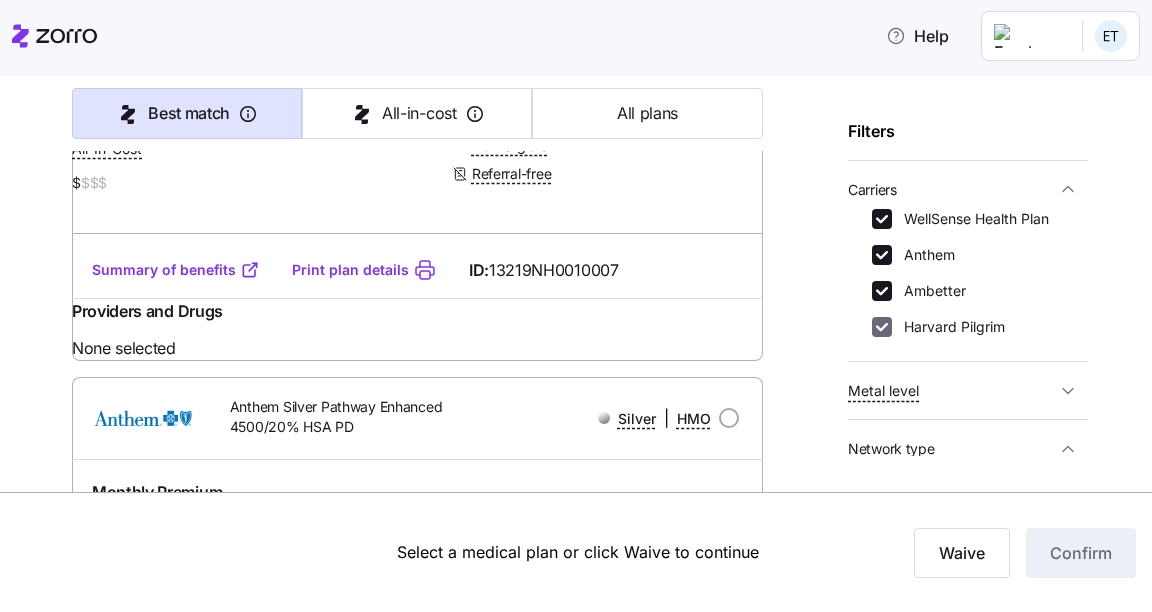 click on "Harvard Pilgrim" at bounding box center [882, 327] 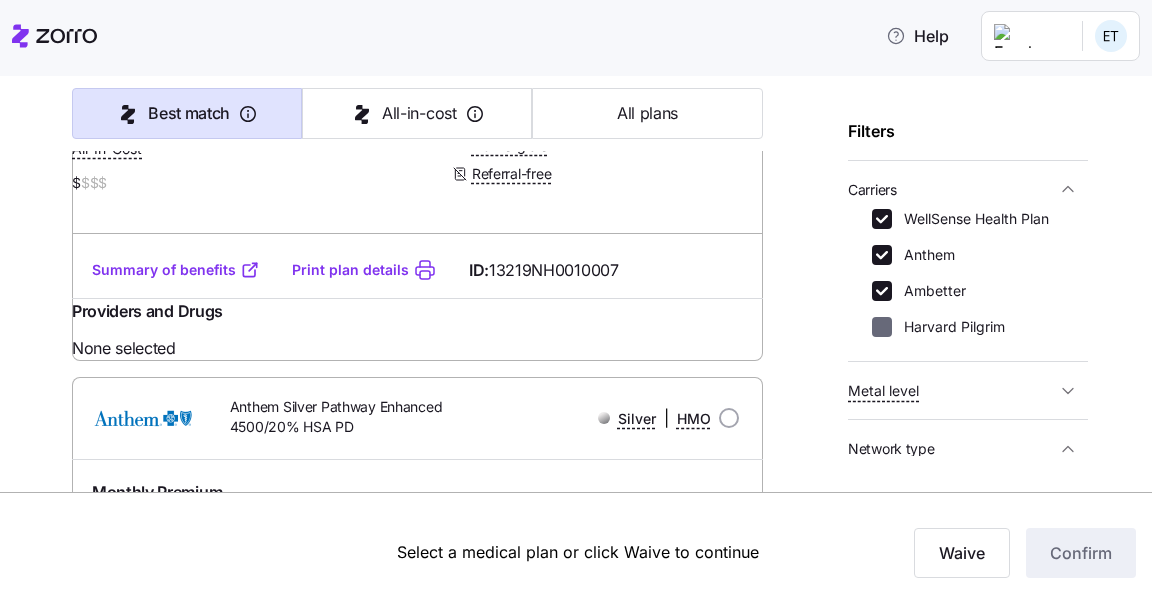 checkbox on "false" 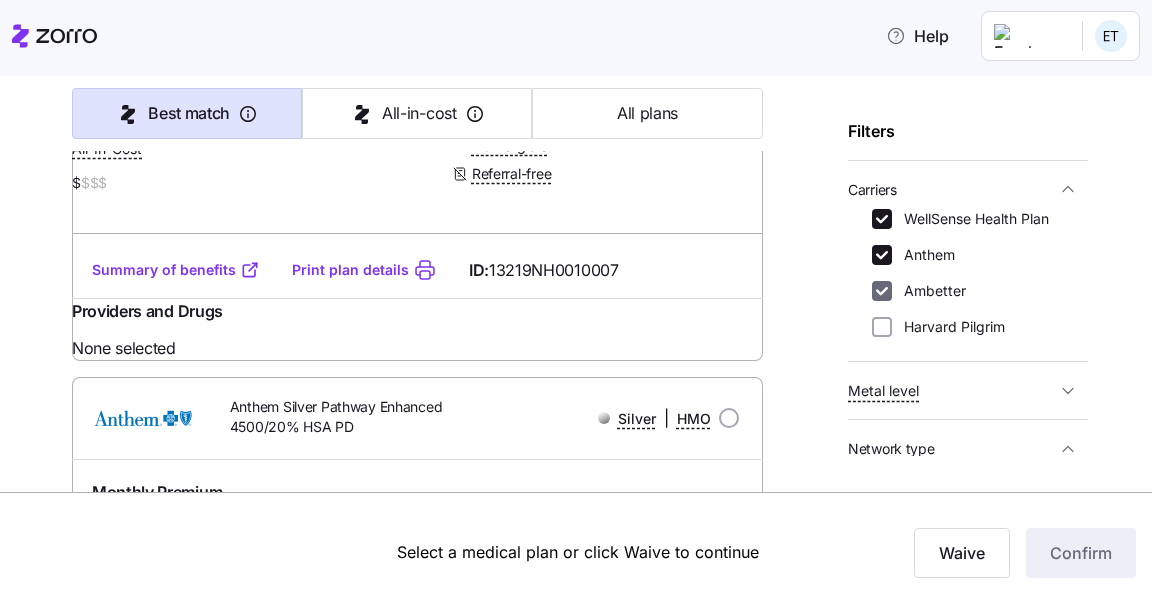 click on "Ambetter" at bounding box center [882, 291] 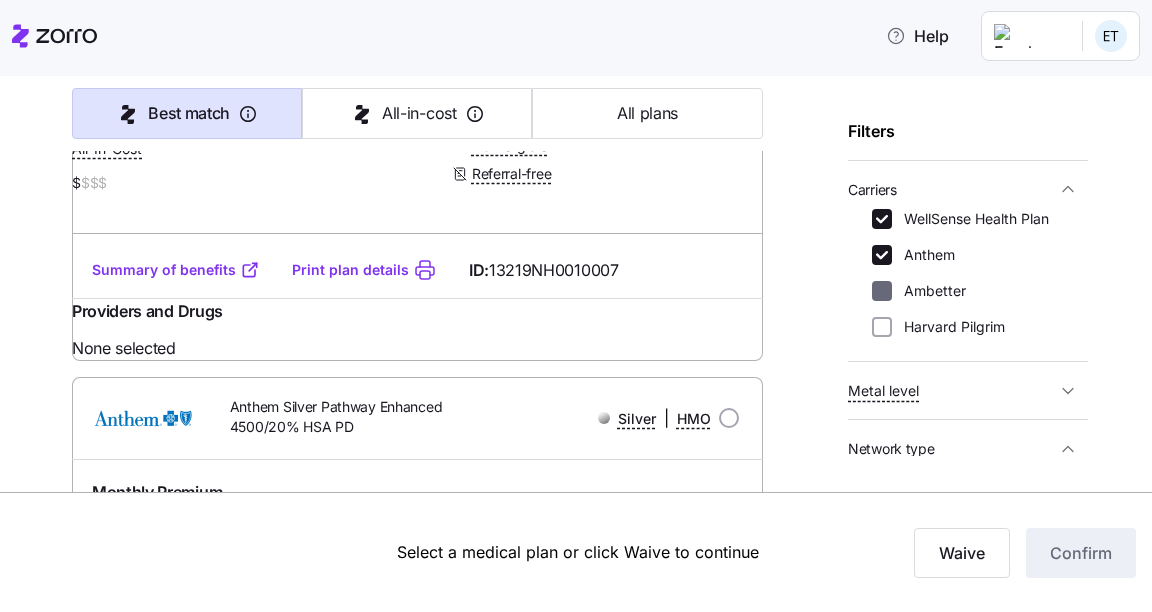 checkbox on "false" 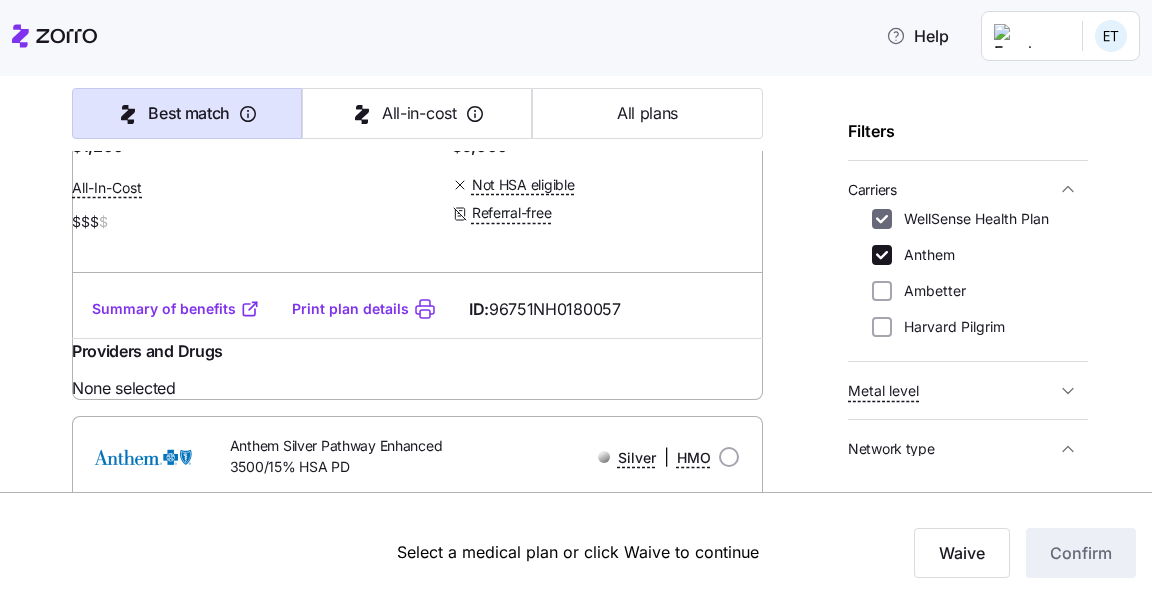 scroll, scrollTop: 496, scrollLeft: 0, axis: vertical 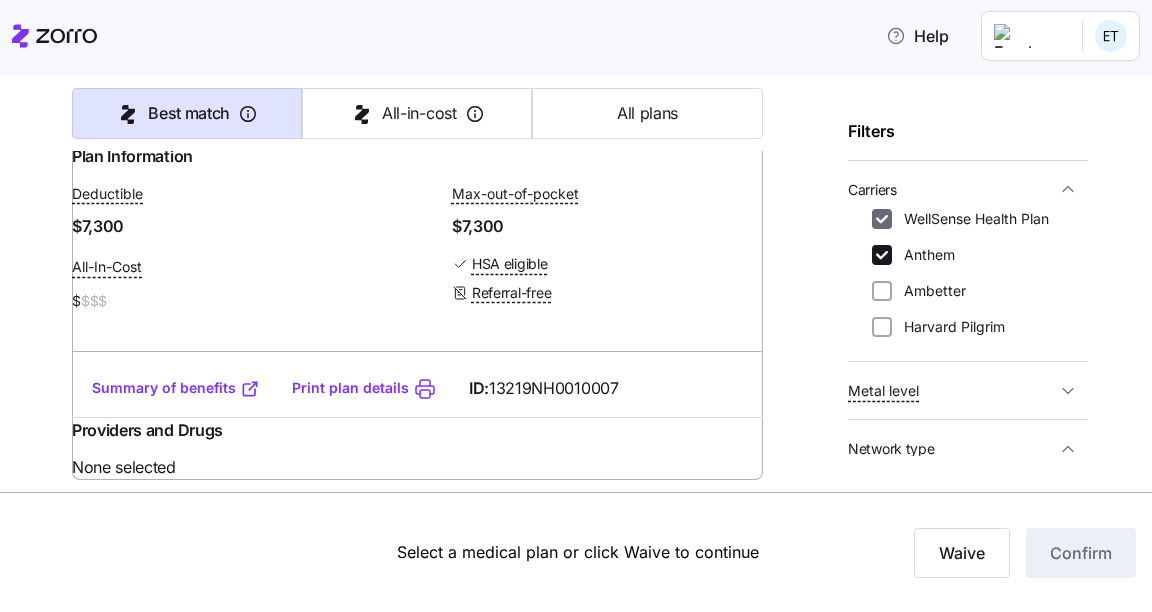 click on "WellSense Health Plan" at bounding box center (882, 219) 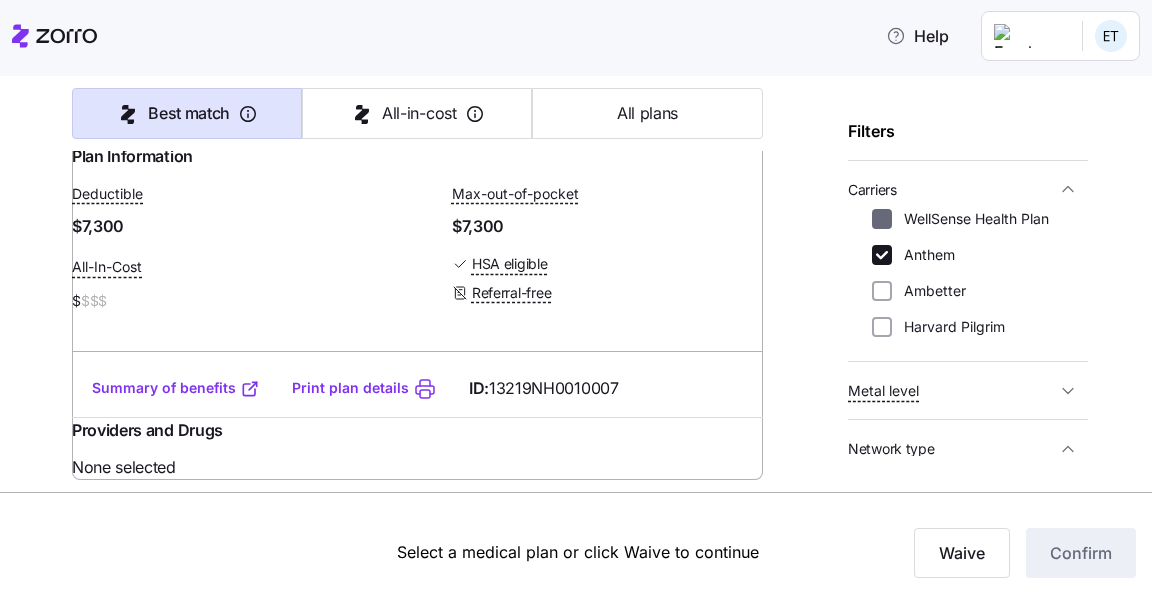 checkbox on "false" 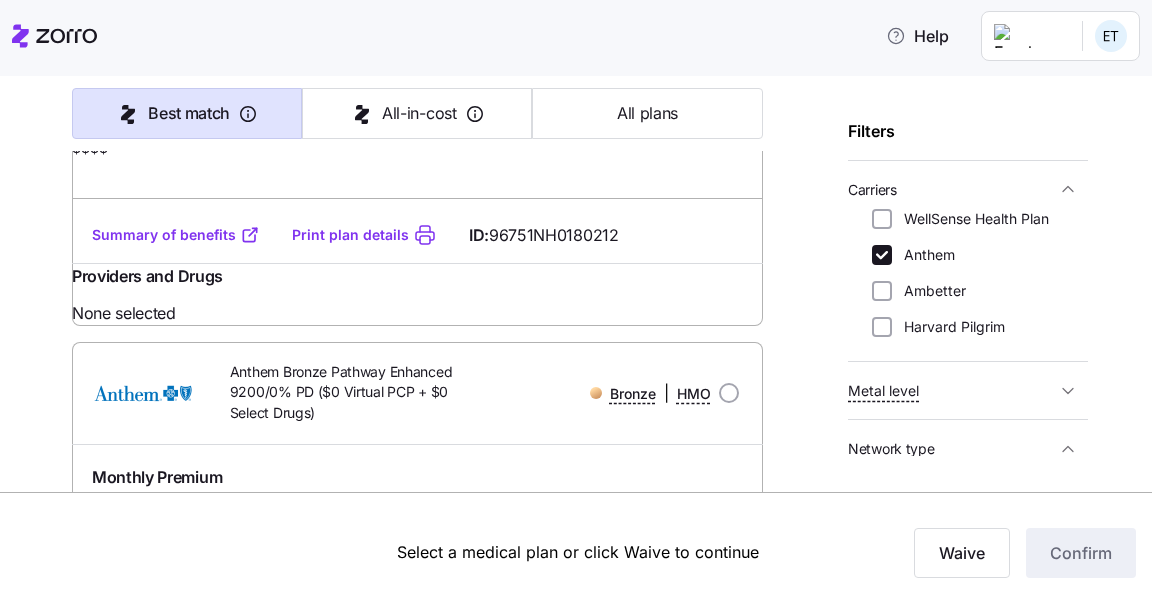 scroll, scrollTop: 4284, scrollLeft: 0, axis: vertical 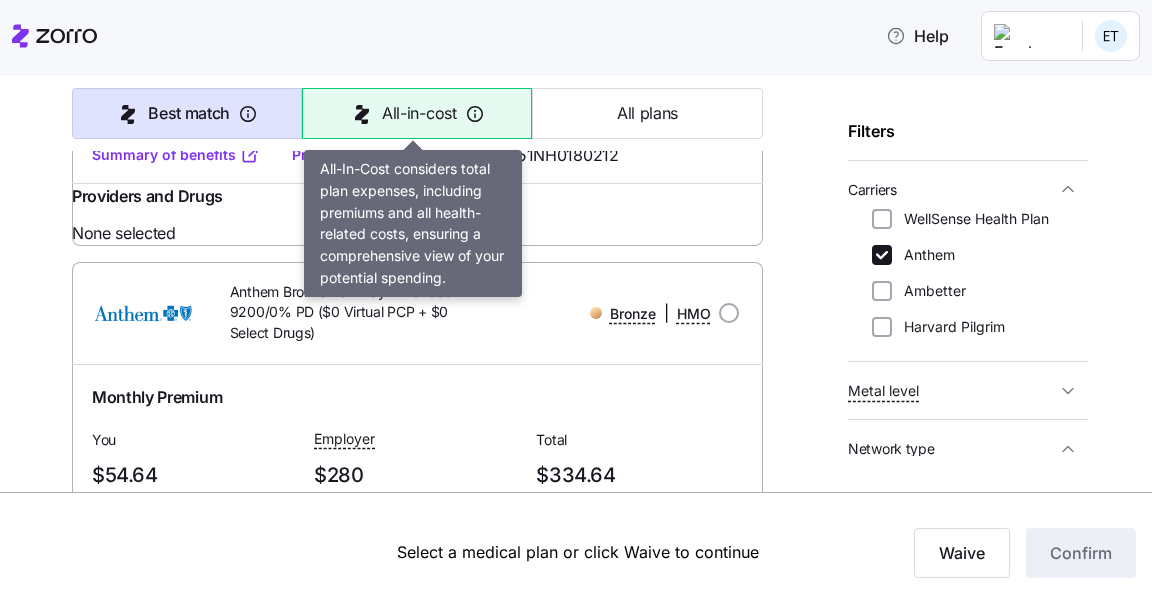 click on "All-in-cost" at bounding box center (419, 113) 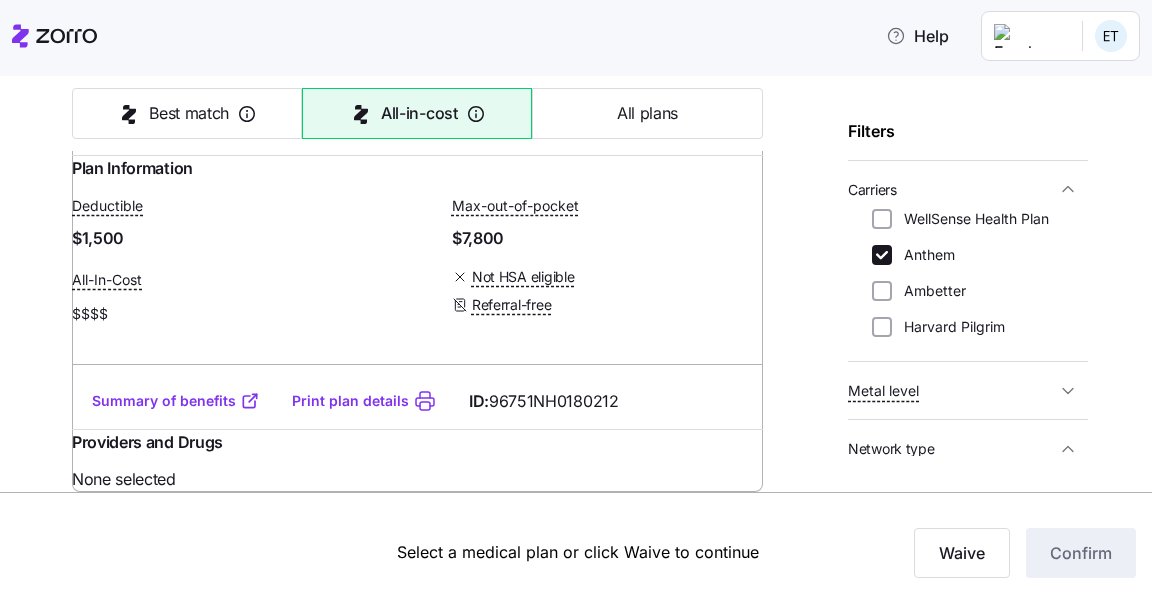 scroll, scrollTop: 9084, scrollLeft: 0, axis: vertical 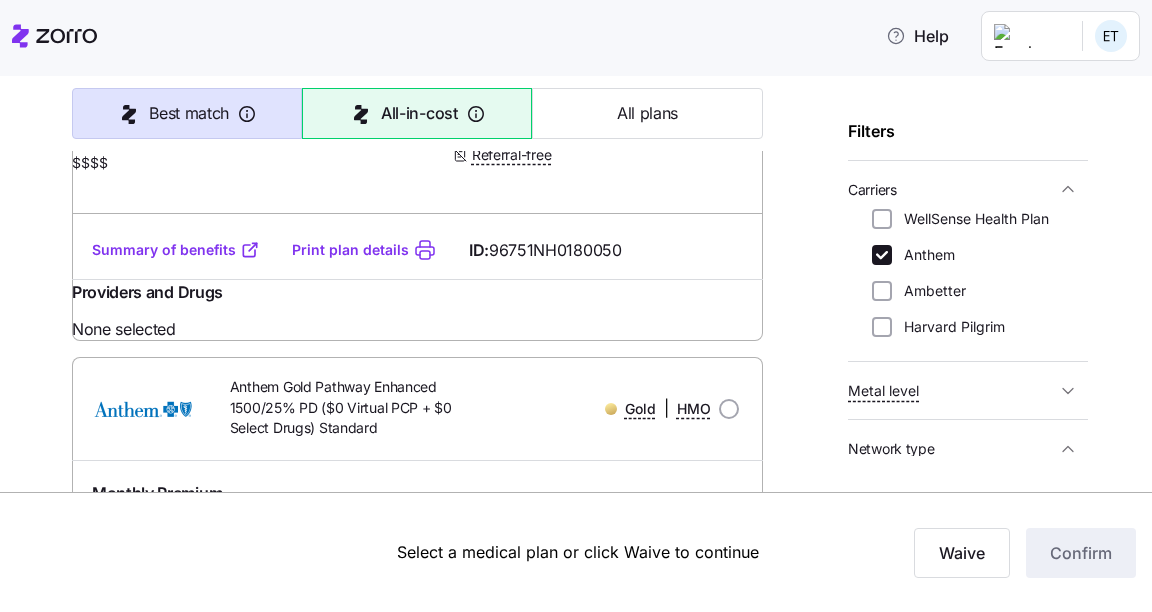 click on "Best match" at bounding box center (189, 113) 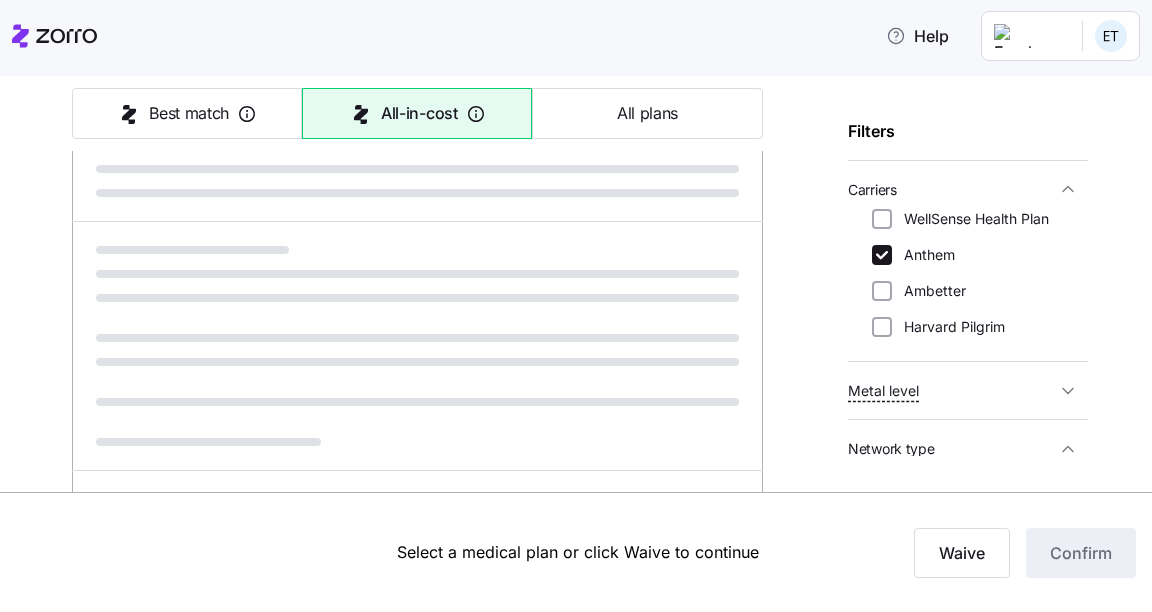 type on "Best match" 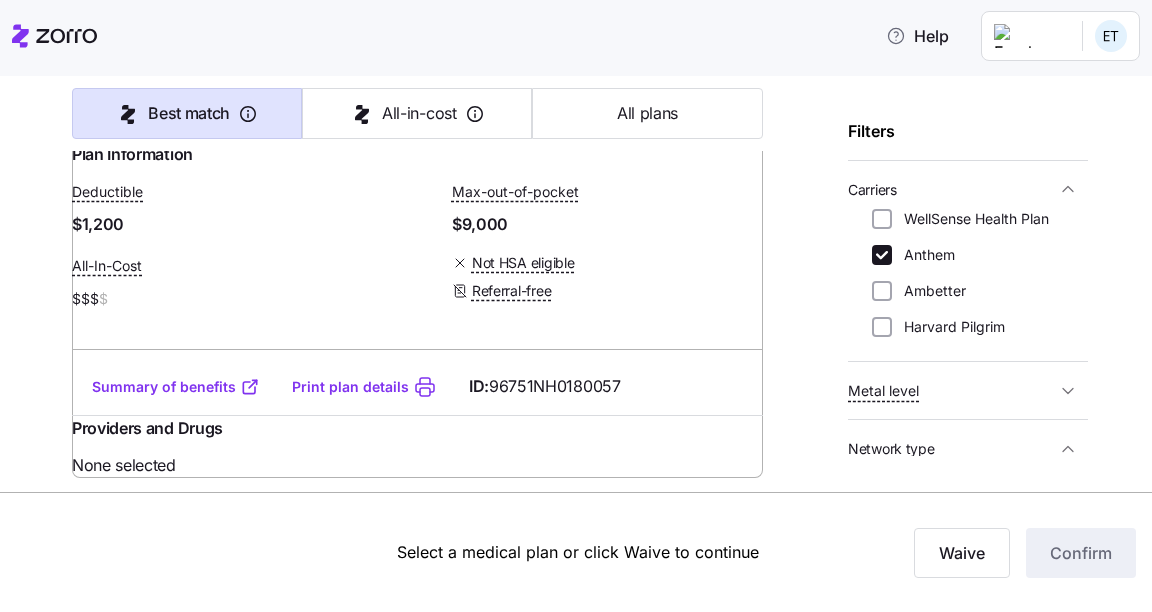 scroll, scrollTop: 0, scrollLeft: 0, axis: both 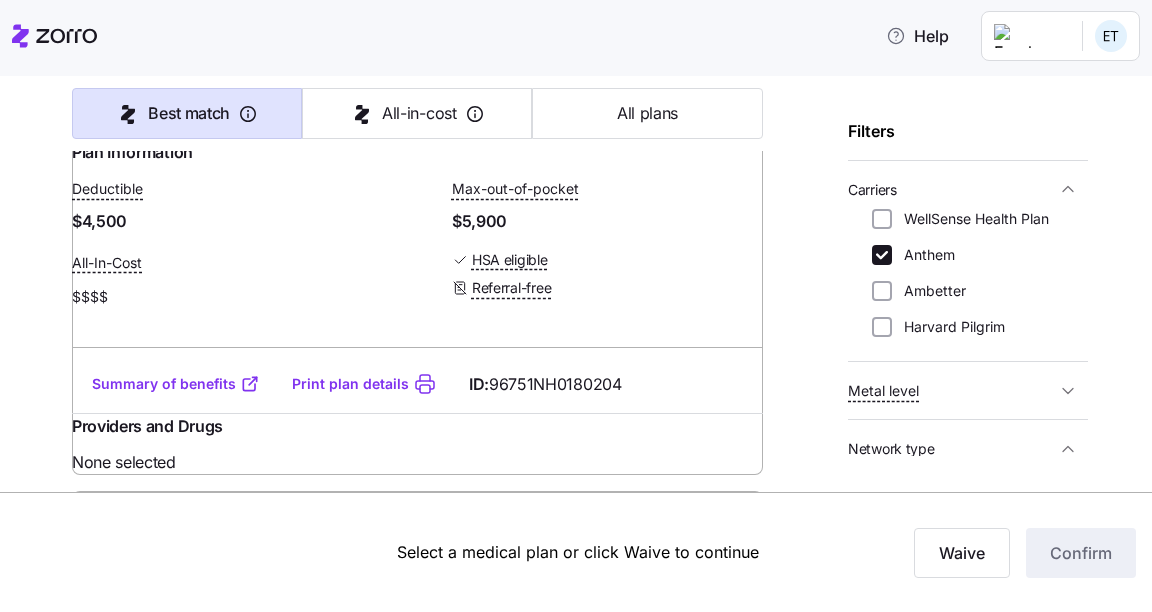 click on "Summary of benefits" at bounding box center (176, 384) 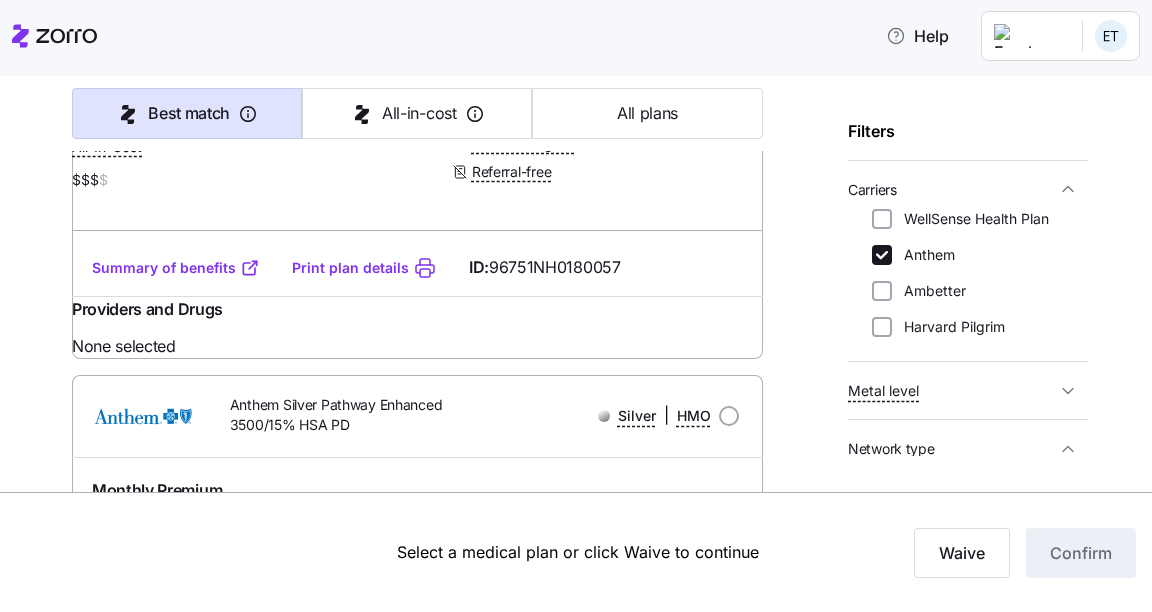 scroll, scrollTop: 1200, scrollLeft: 0, axis: vertical 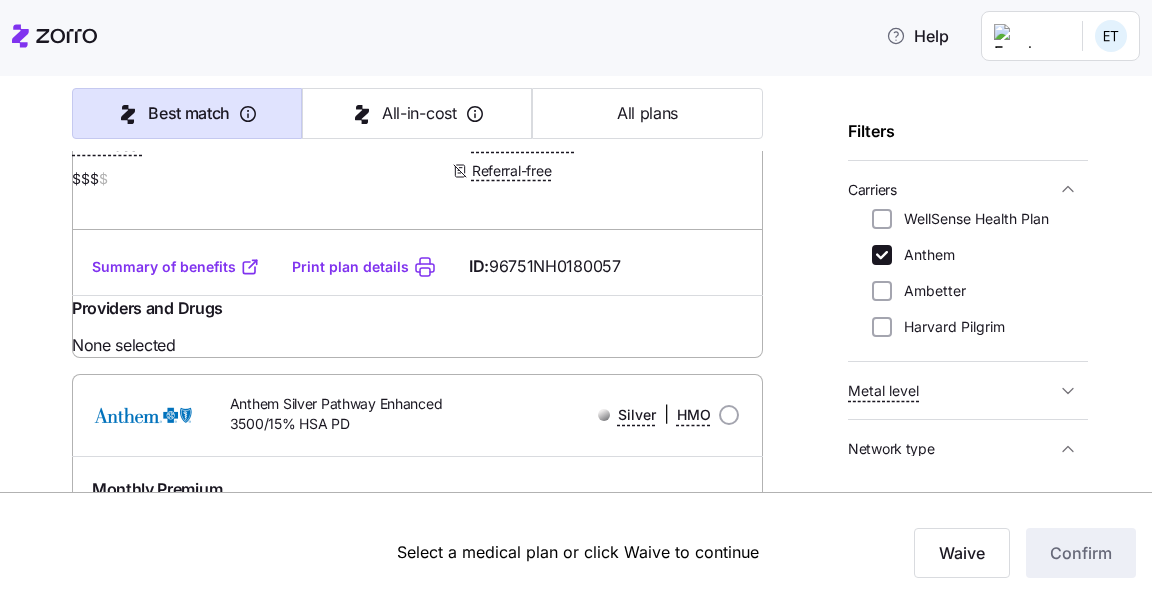click on "Summary of benefits" at bounding box center (176, 267) 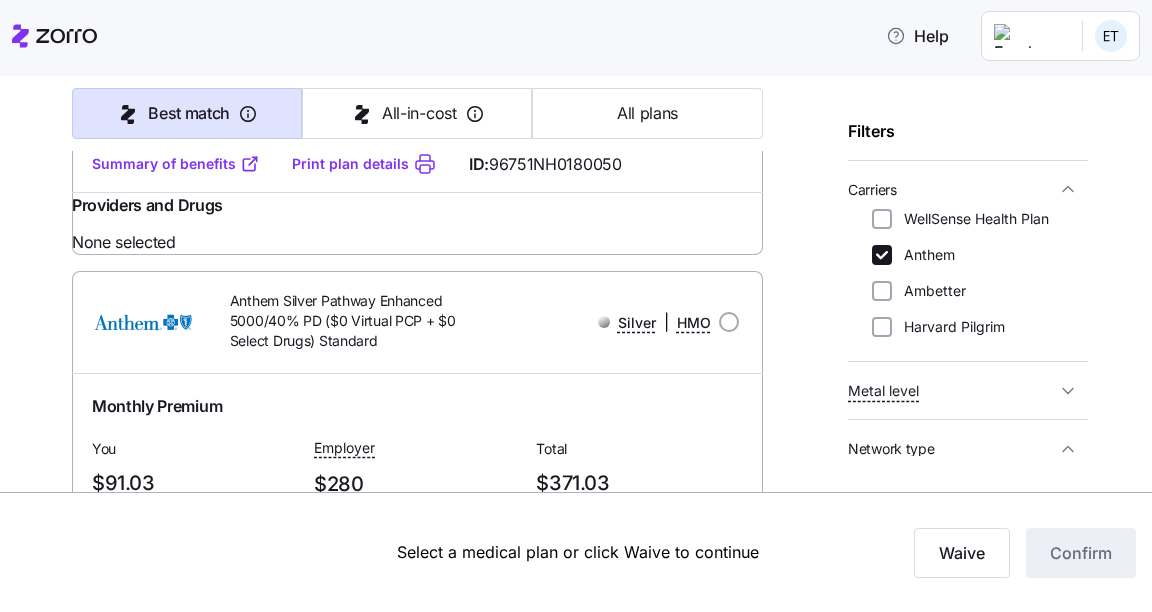 scroll, scrollTop: 3120, scrollLeft: 0, axis: vertical 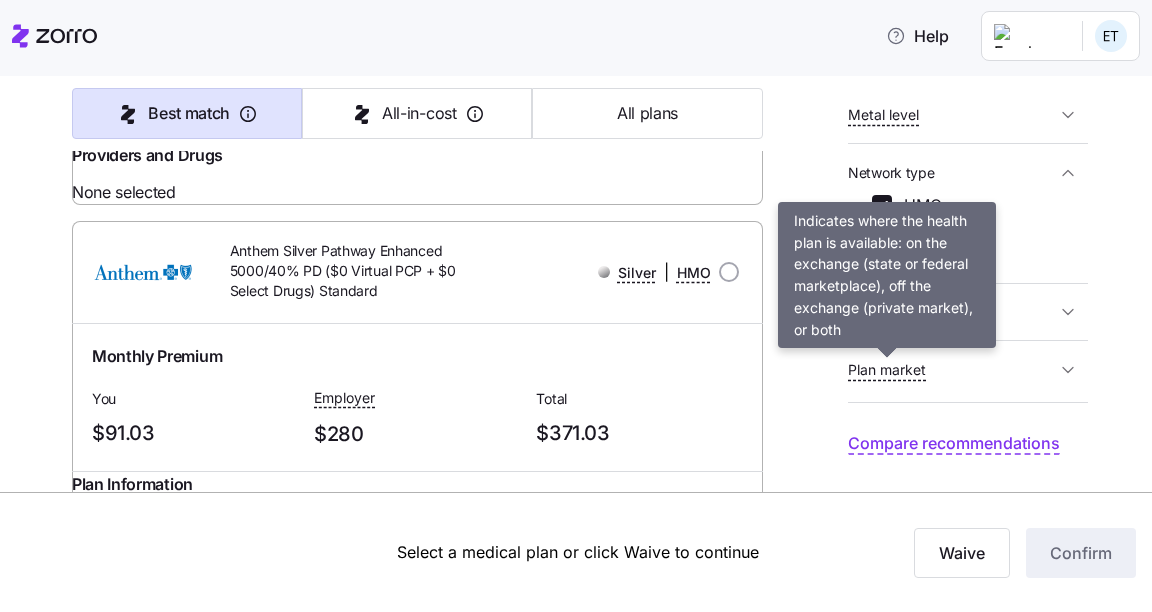 click on "Plan market" at bounding box center (887, 370) 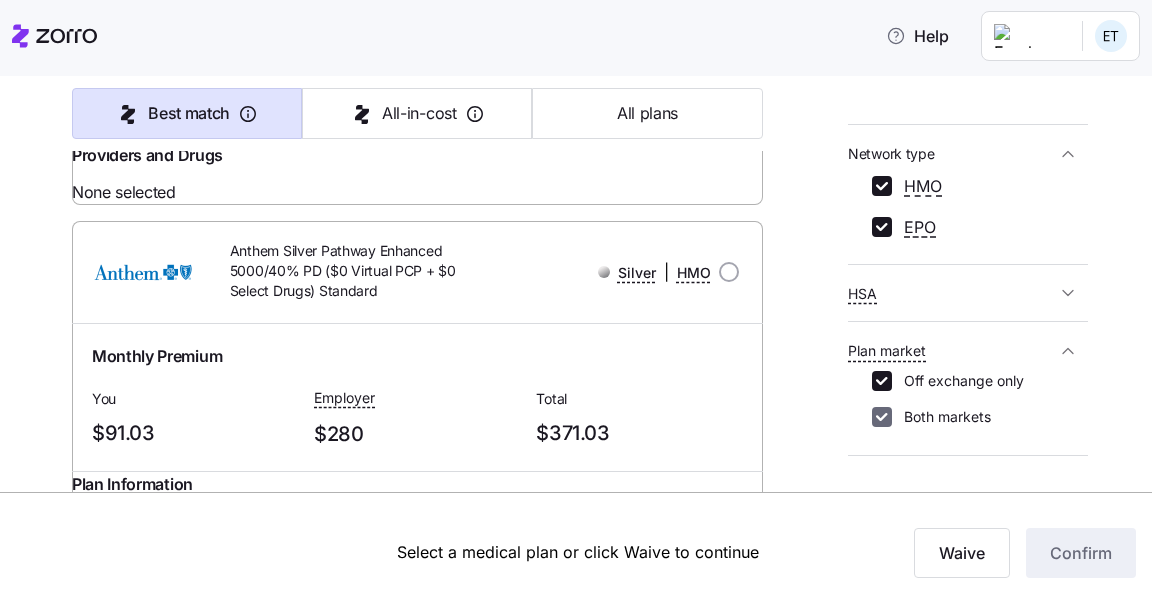click on "Both markets" at bounding box center [882, 417] 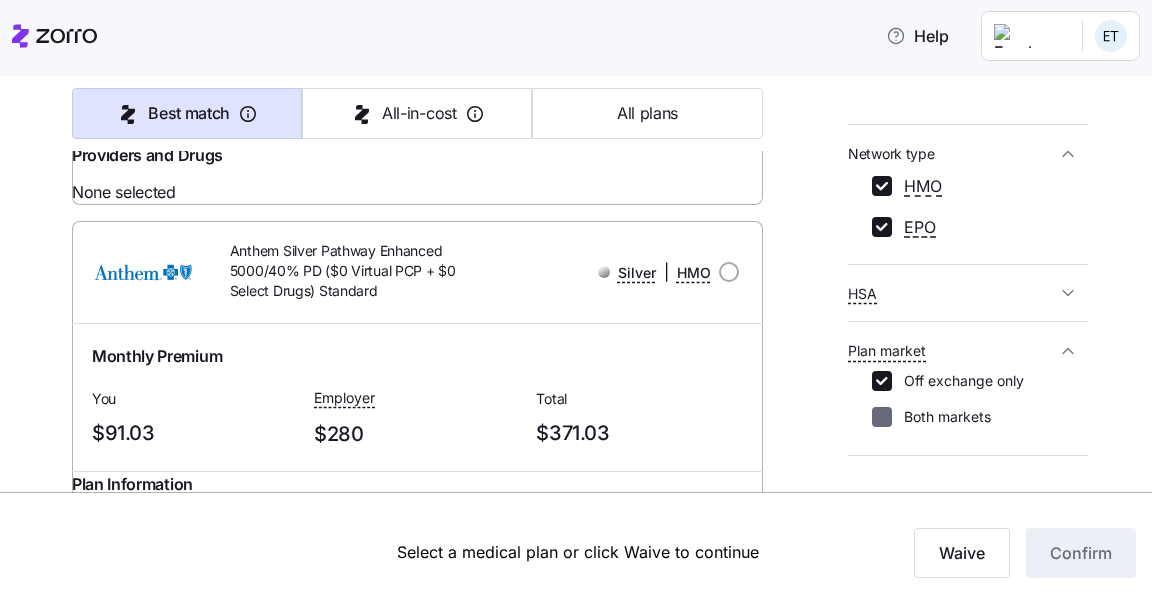 checkbox on "false" 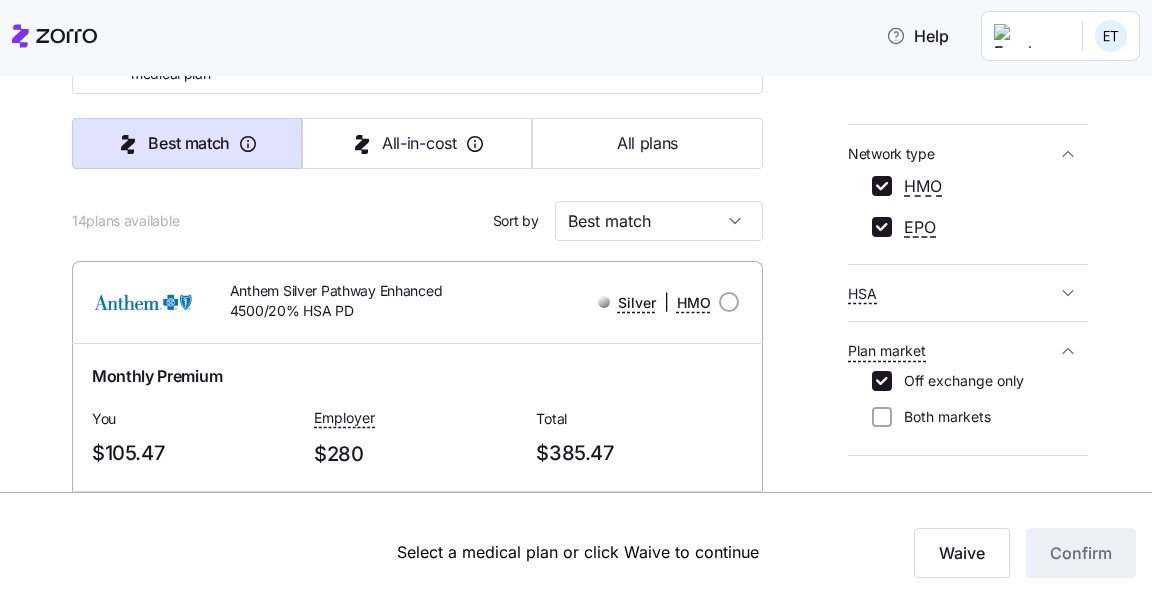 scroll, scrollTop: 160, scrollLeft: 0, axis: vertical 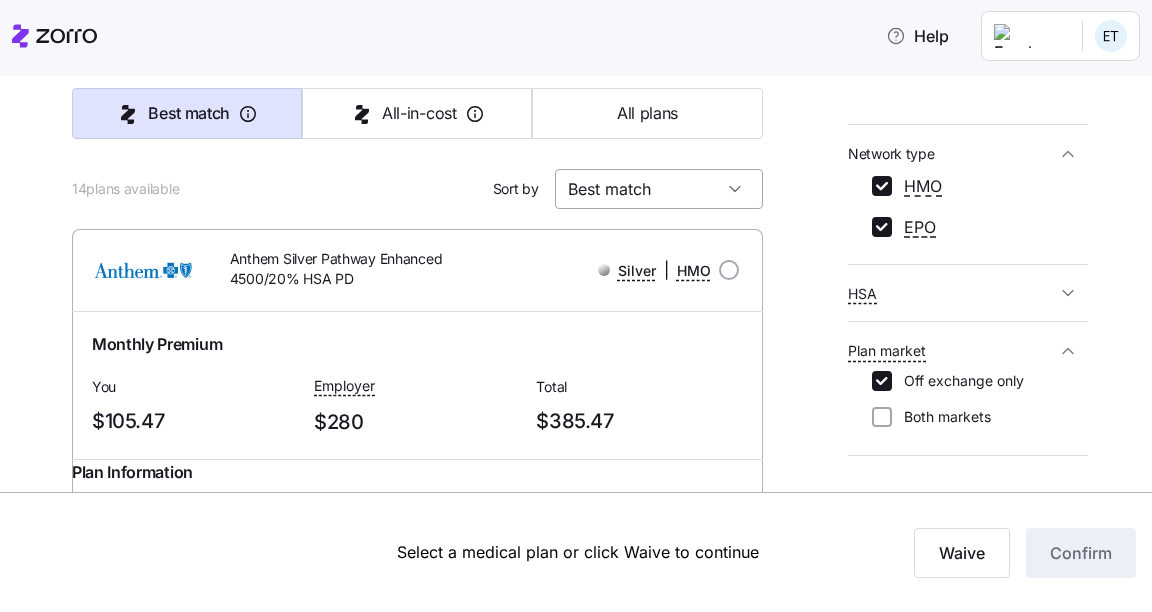 click on "Best match" at bounding box center [659, 189] 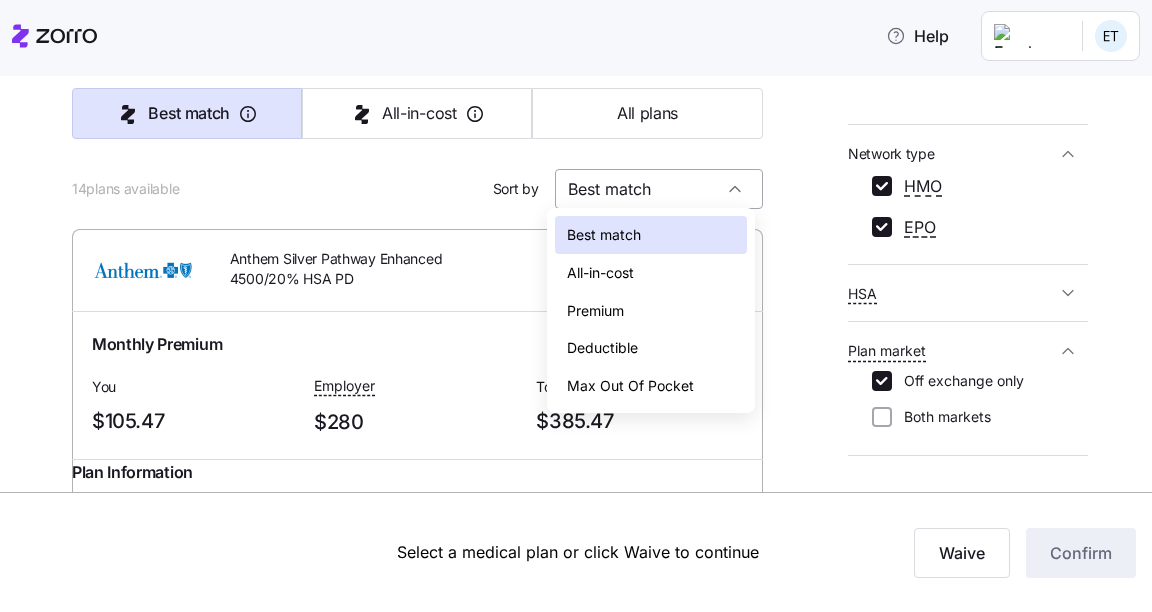 click on "Best match" at bounding box center [659, 189] 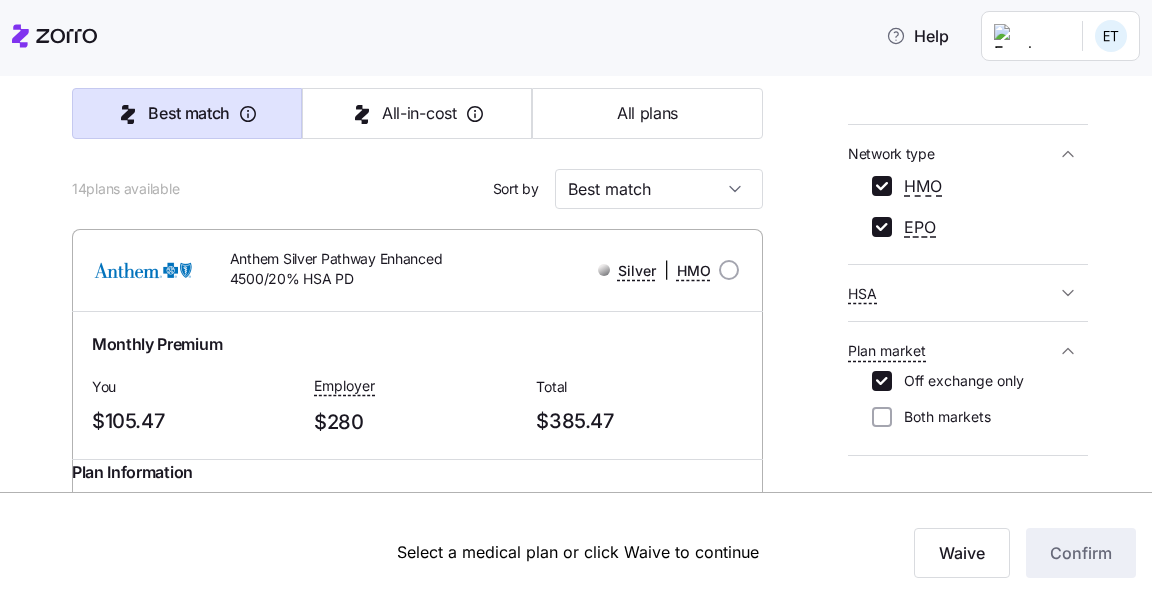 click on "Medical plan selection [PERSON_NAME] and [PERSON_NAME]'s Furniture  is contributing   $280   per month towards your medical plan Best match All-in-cost All plans 14  plans available Sort by Best match Anthem Silver Pathway Enhanced 4500/20% HSA PD   Silver | HMO Monthly Premium You $105.47 Employer $280 Total $385.47 Plan Information Deductible $4,500 Max-out-of-pocket $5,900 All-In-Cost $$$$ HSA eligible Referral-free [PERSON_NAME] ,  [DATE] ,   22 Profile Circle, [GEOGRAPHIC_DATA], NH 03063-1715, [GEOGRAPHIC_DATA] ; Who is covered:   Me ;   Employer contribution:  up to $280 Medical Plan Anthem Silver Pathway Enhanced 4500/20% HSA PD   Silver  |  HMO Summary of benefits Select Your current choice Premium Total Premium $385.47 After allowance $105.47 Deductible Individual: Medical $4,500 Individual: Drug 0 Family: Medical $9,000 Family: Drug 0 Max Out of Pocket Individual: Medical $5,900 Individual: Drug 0 Family: Medical $11,800 Family: Drug 0 HSA Eligible HSA Eligible Yes Doctor visits Primary Care Specialist Urgent Care & Visits" at bounding box center (576, 344) 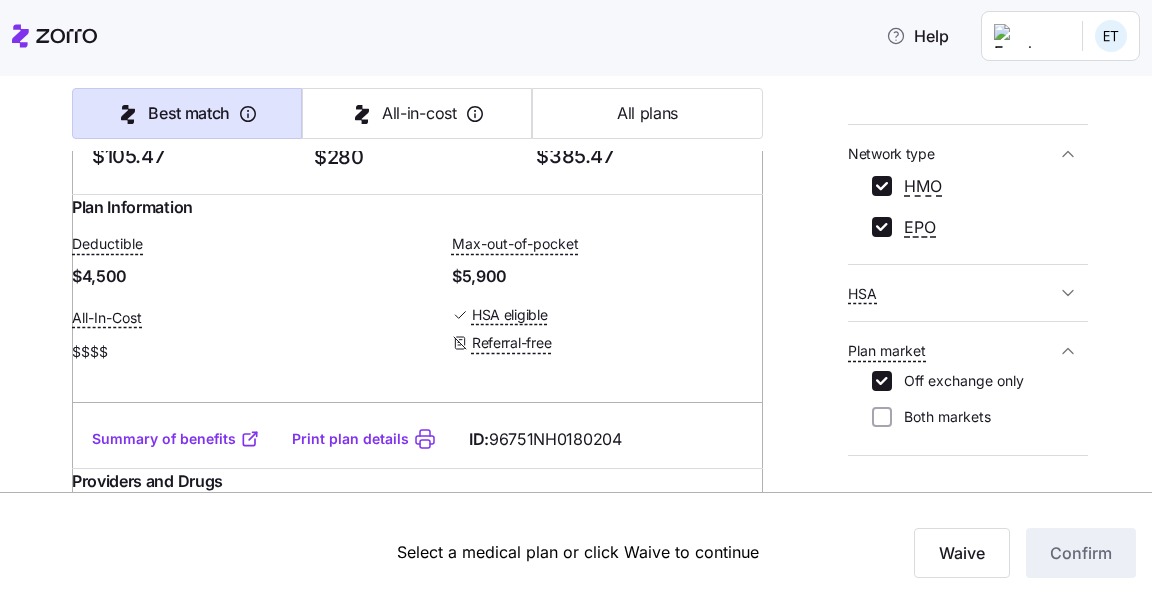 scroll, scrollTop: 560, scrollLeft: 0, axis: vertical 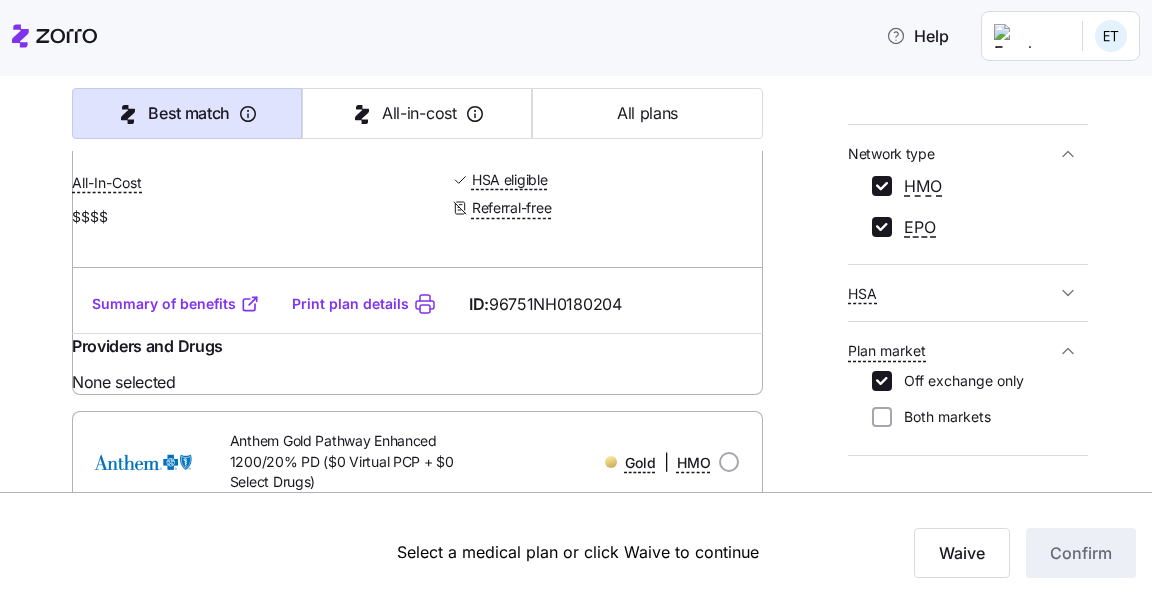 click on "Summary of benefits" at bounding box center (176, 304) 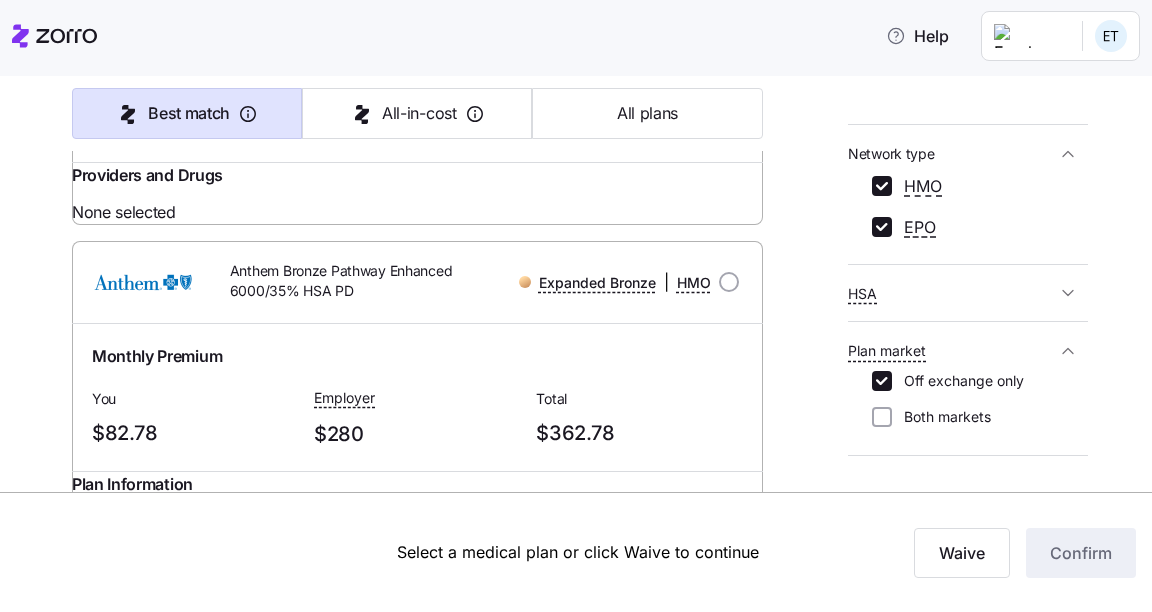 scroll, scrollTop: 1920, scrollLeft: 0, axis: vertical 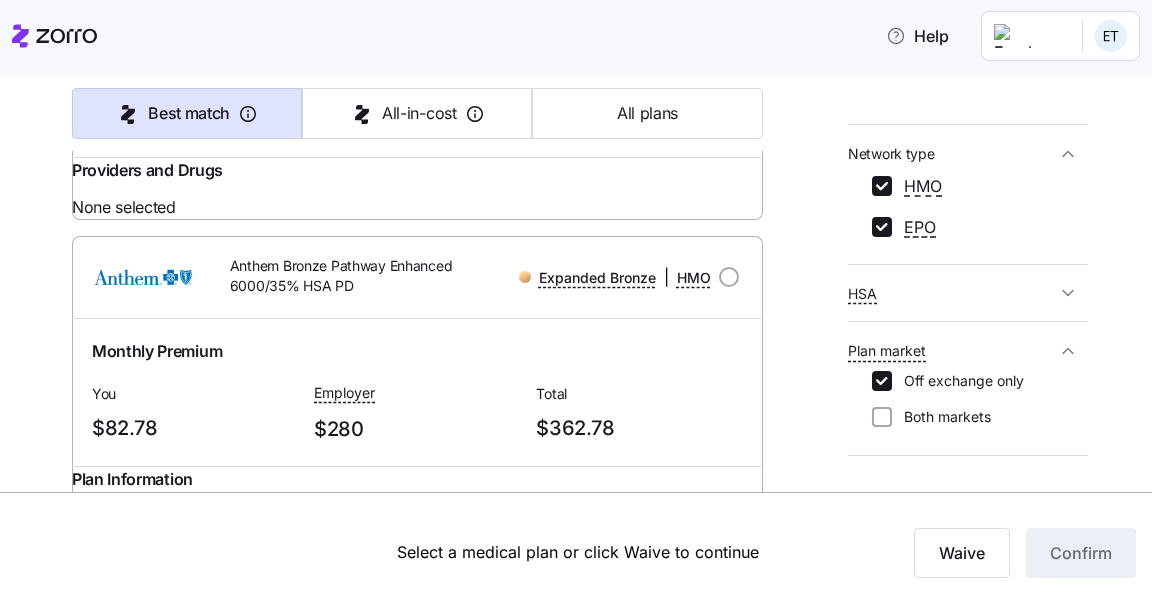 click on "Summary of benefits" at bounding box center [176, 129] 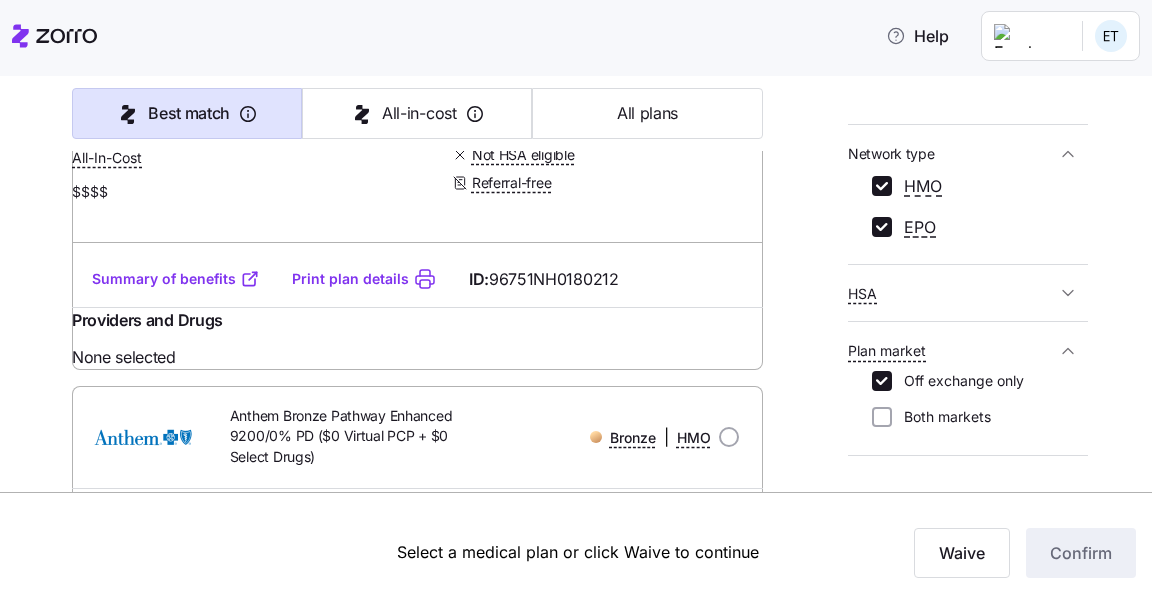 scroll, scrollTop: 4080, scrollLeft: 0, axis: vertical 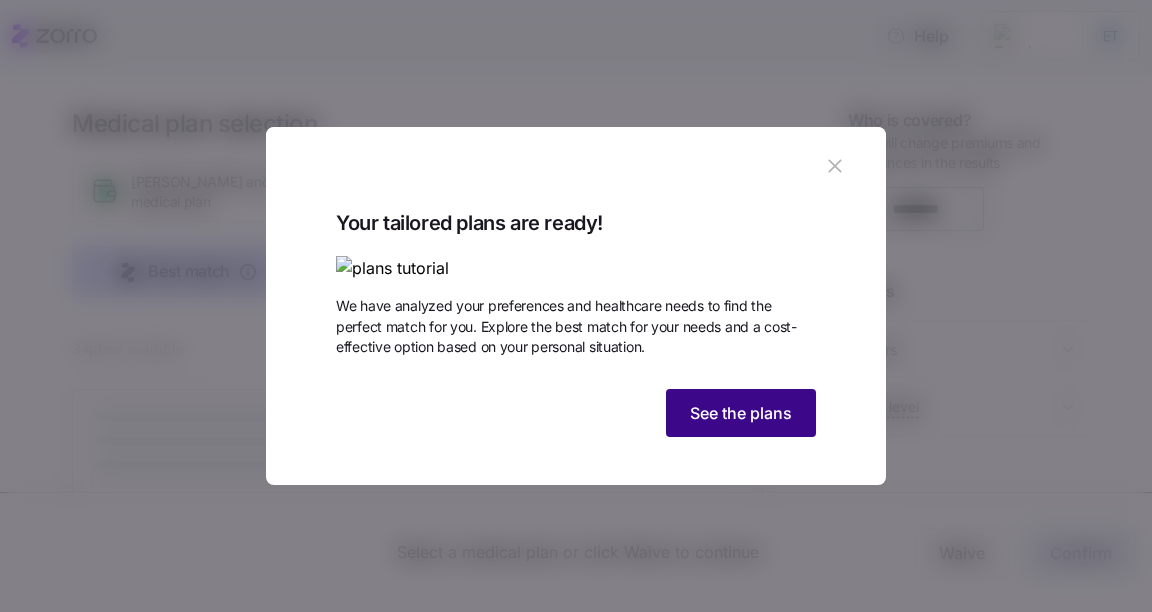 click on "See the plans" at bounding box center [741, 413] 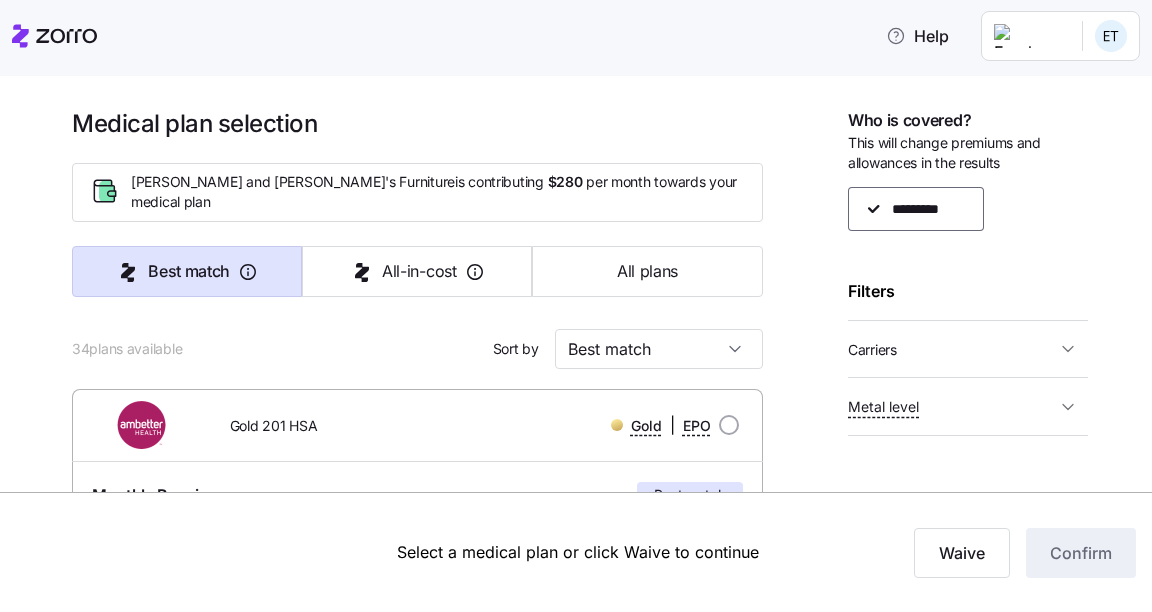 scroll, scrollTop: 80, scrollLeft: 0, axis: vertical 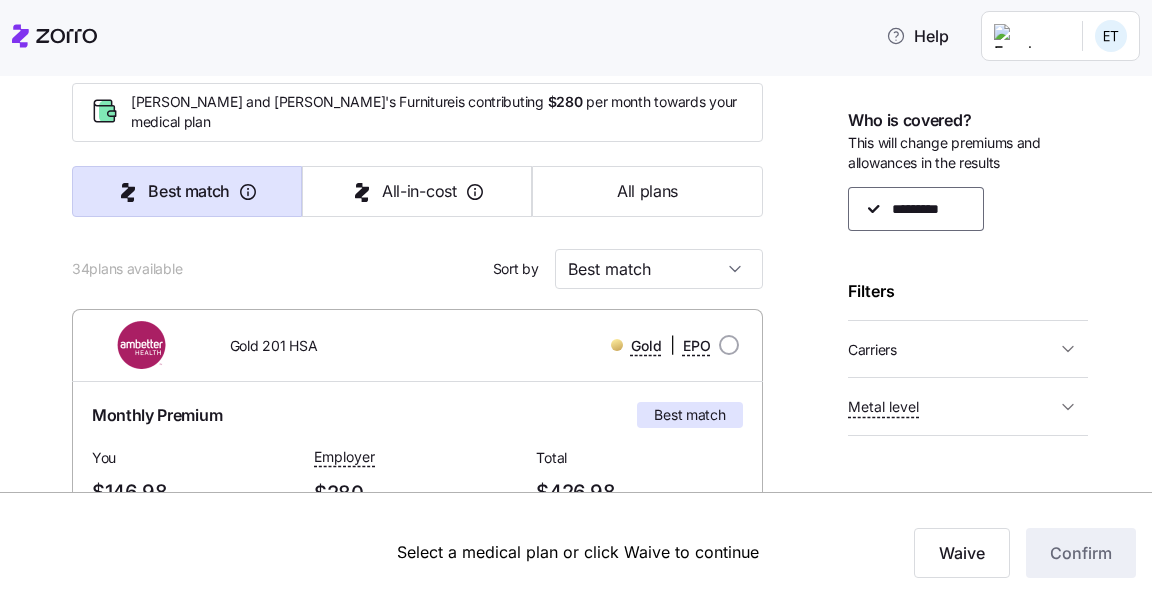 click on "Carriers" at bounding box center (872, 350) 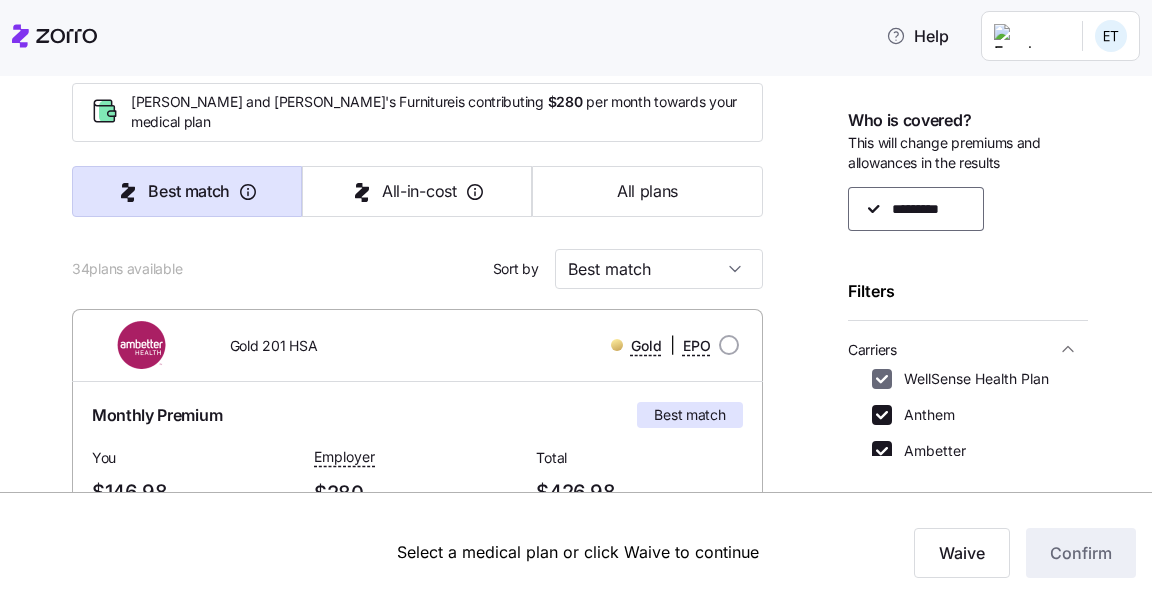 scroll, scrollTop: 80, scrollLeft: 0, axis: vertical 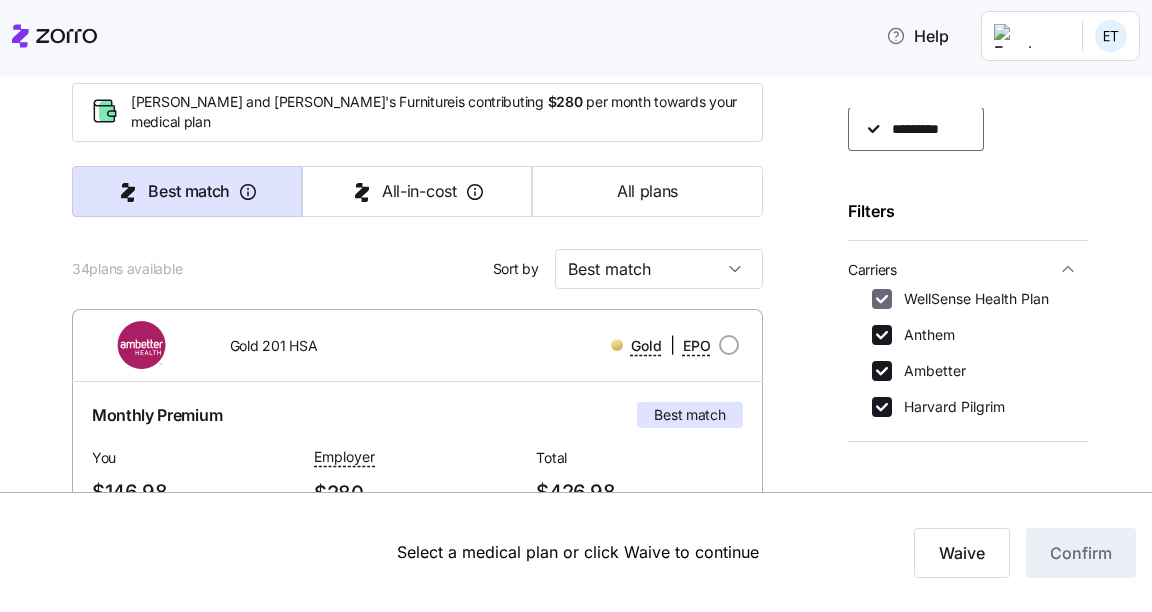 click on "WellSense Health Plan" at bounding box center [882, 299] 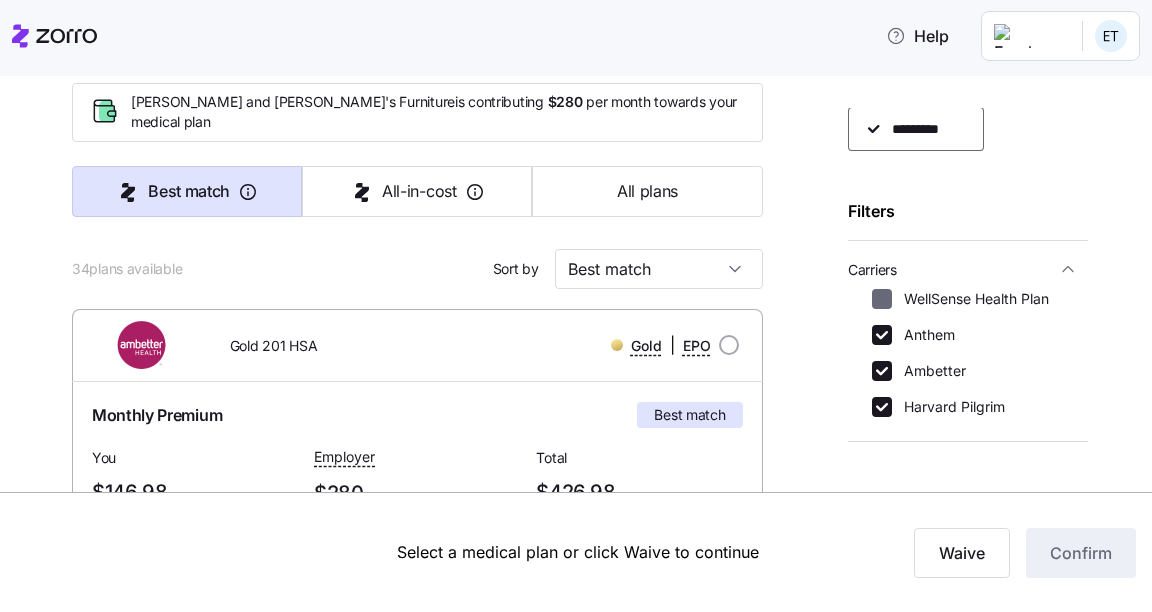 checkbox on "false" 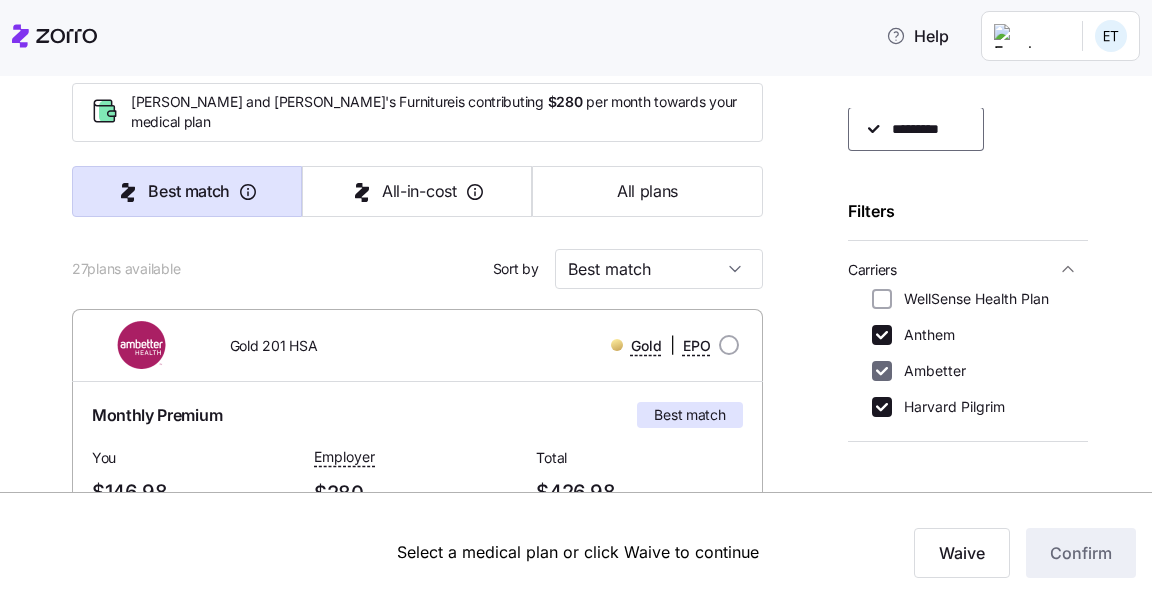 click on "Ambetter" at bounding box center (882, 371) 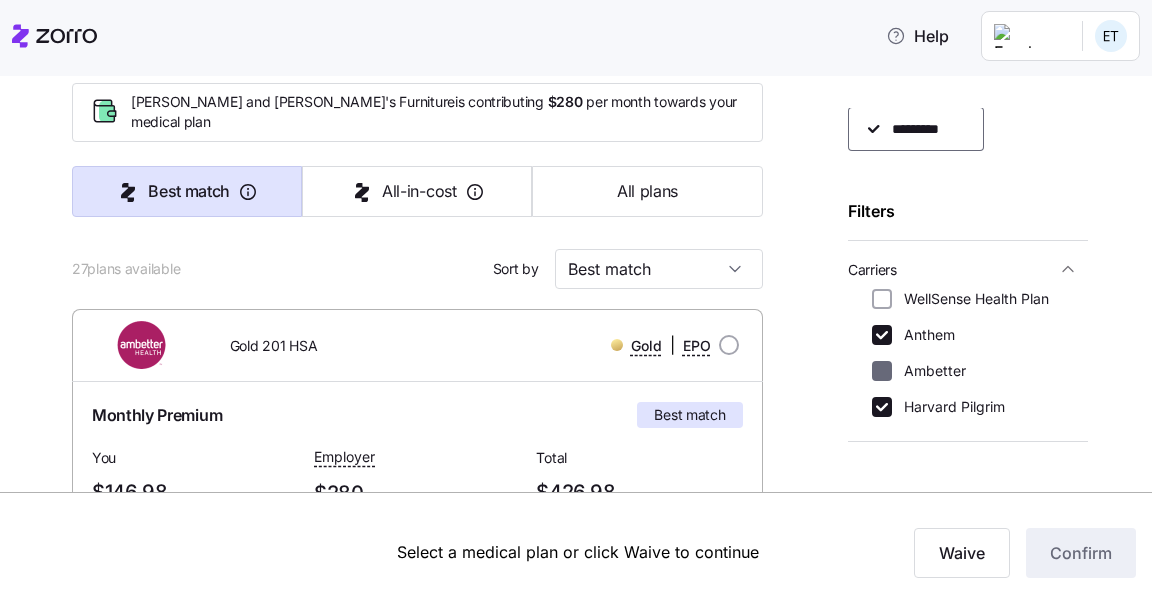 checkbox on "false" 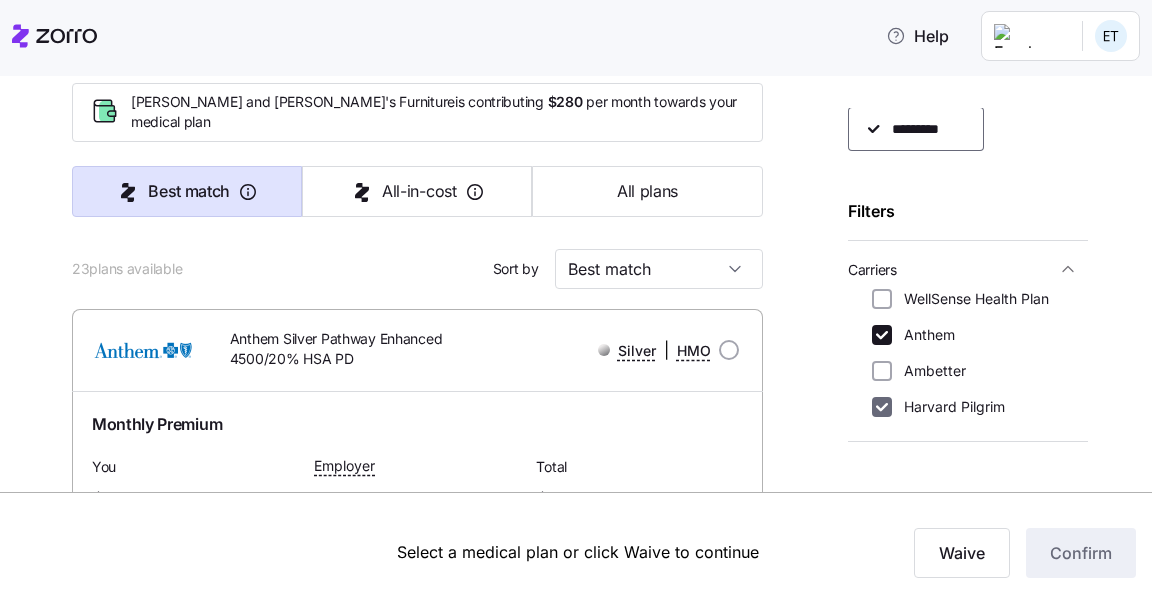 click on "Harvard Pilgrim" at bounding box center (882, 407) 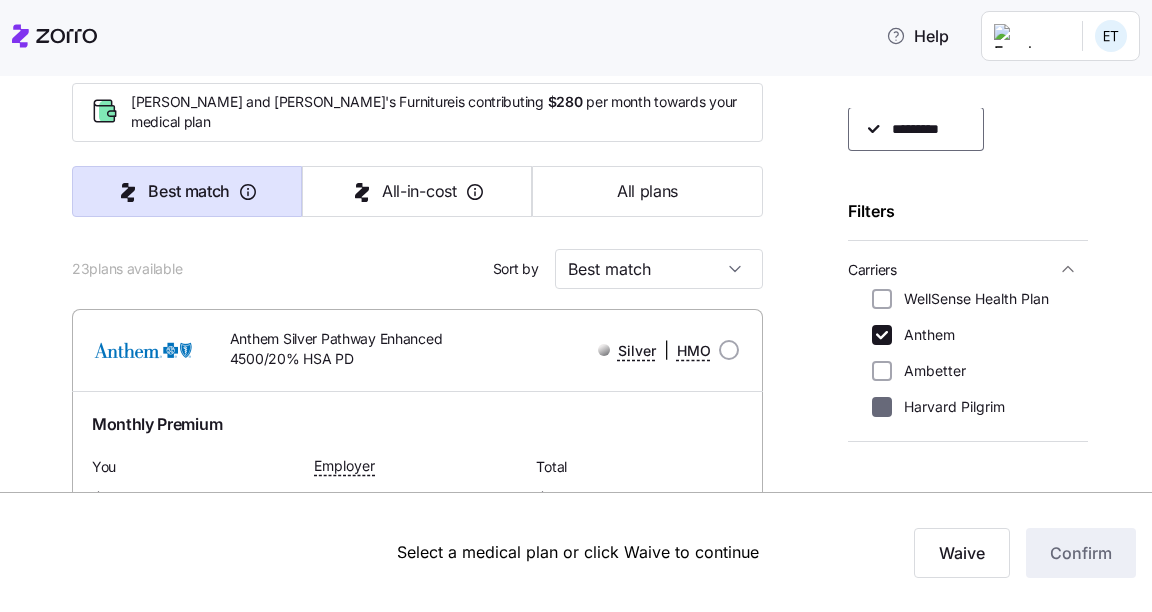 checkbox on "false" 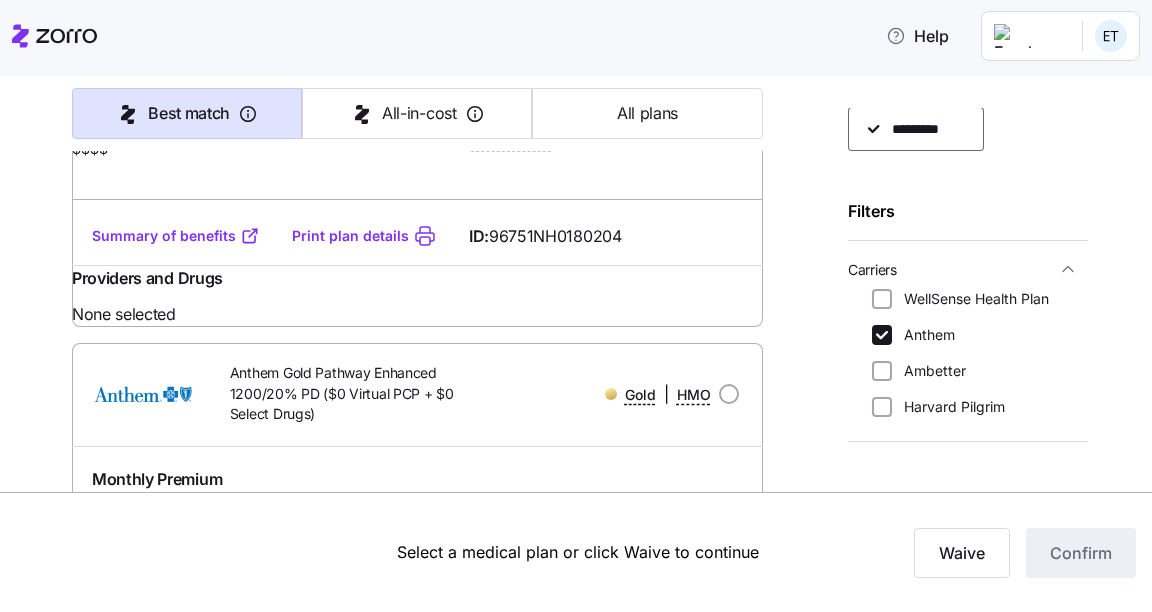scroll, scrollTop: 720, scrollLeft: 0, axis: vertical 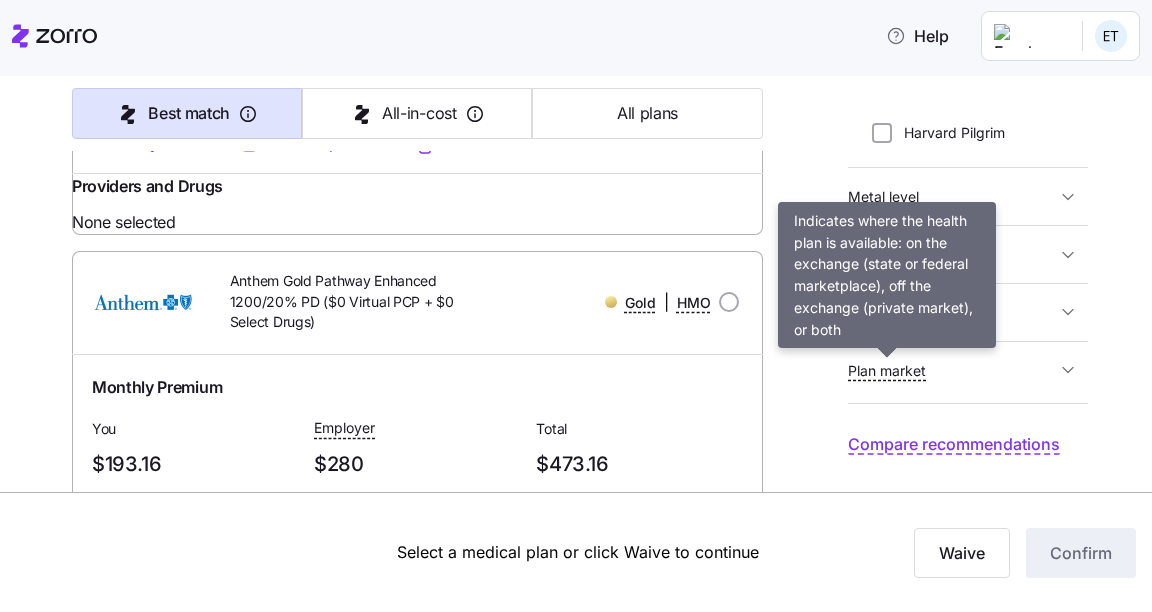 click on "Plan market" at bounding box center [887, 371] 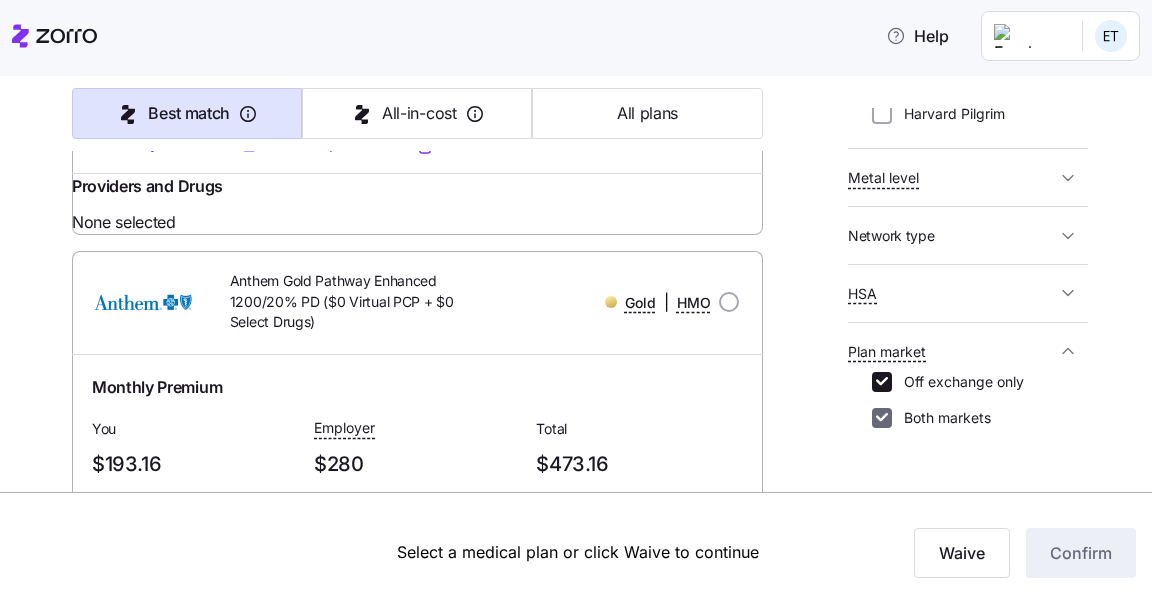click on "Both markets" at bounding box center (882, 418) 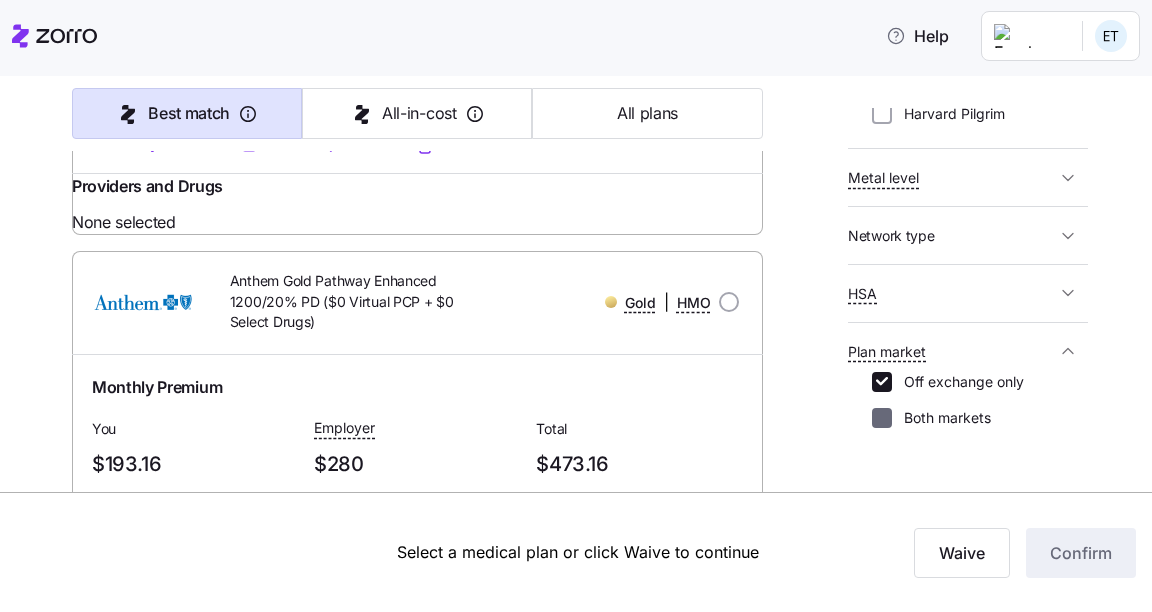 checkbox on "false" 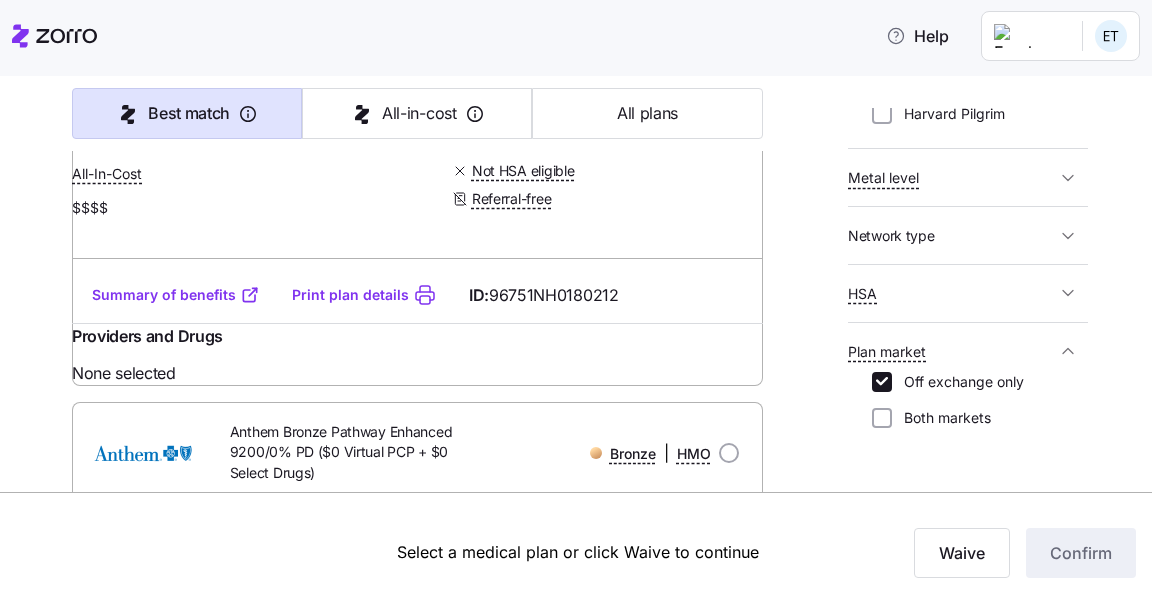 scroll, scrollTop: 4124, scrollLeft: 0, axis: vertical 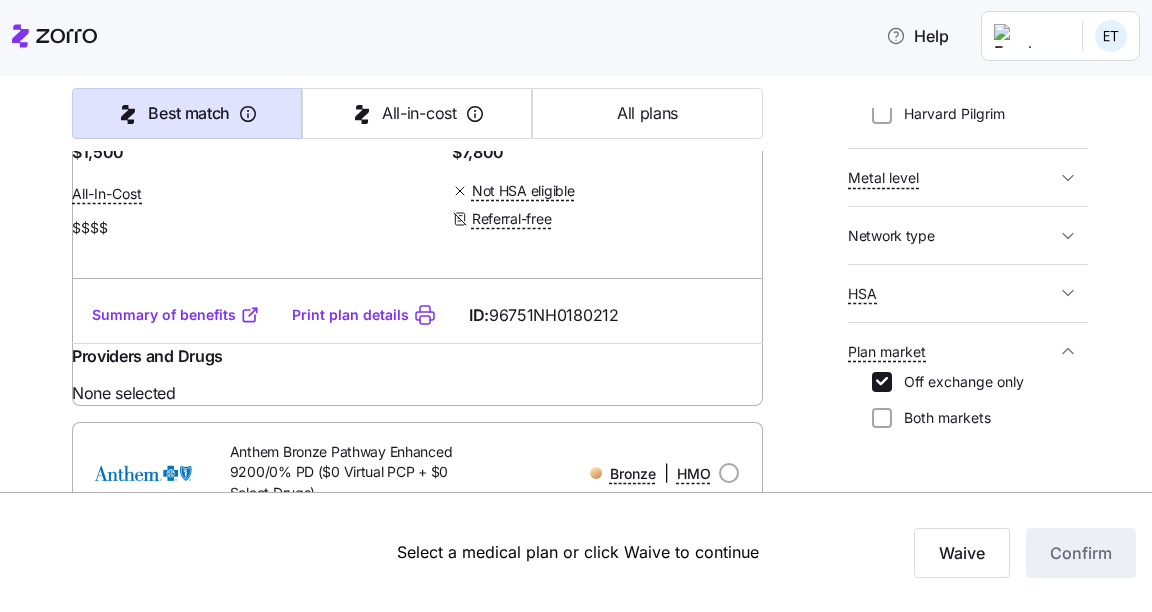 click at bounding box center (729, -129) 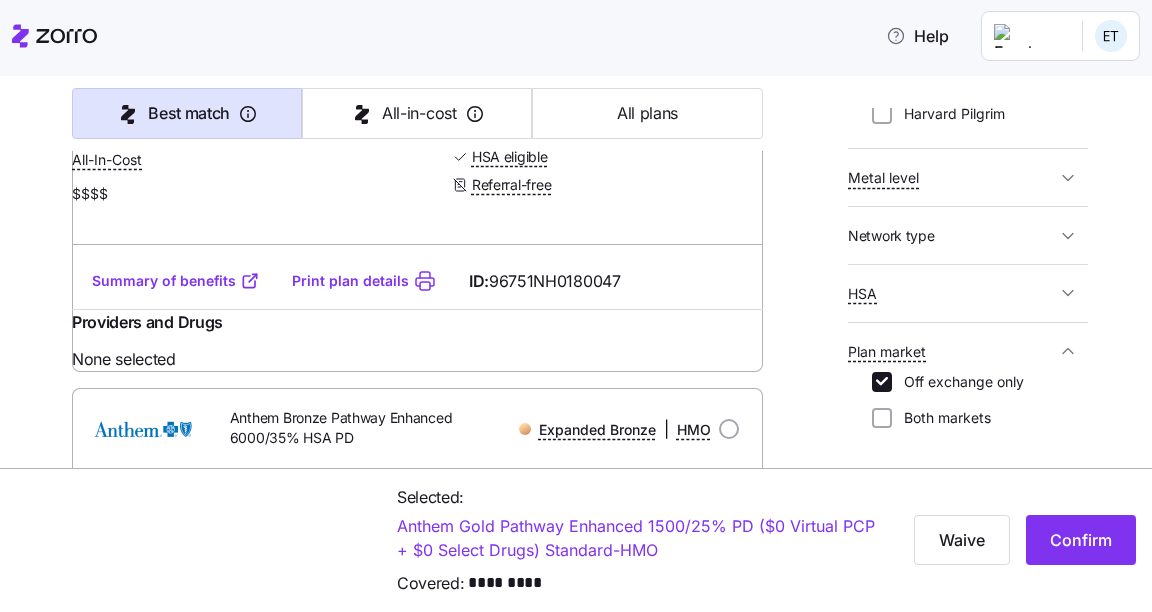 scroll, scrollTop: 1804, scrollLeft: 0, axis: vertical 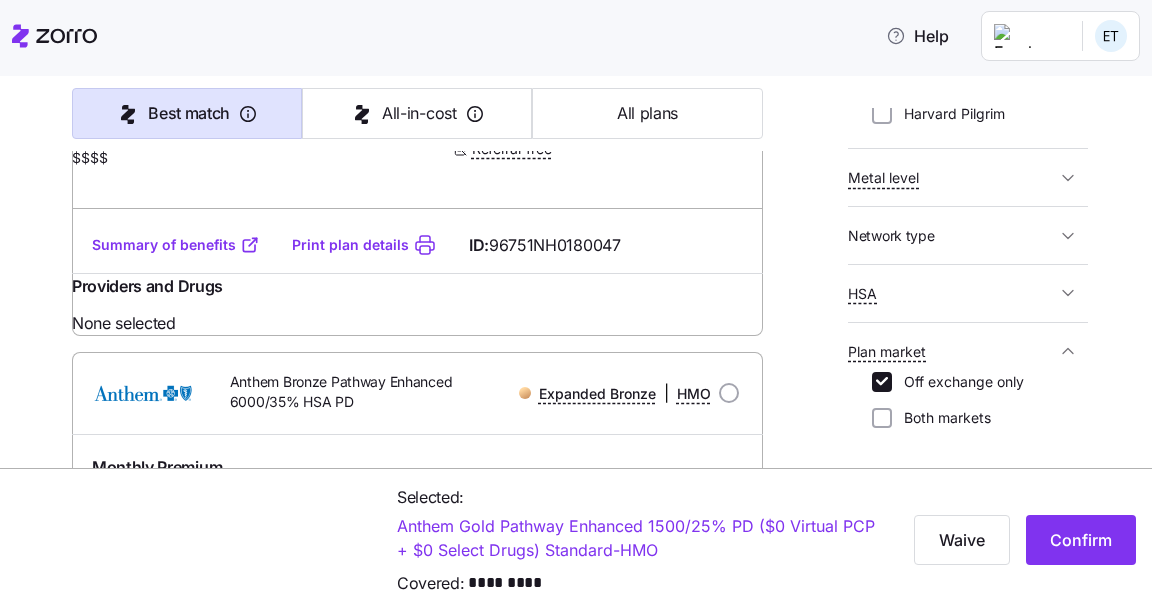 click on "Summary of benefits" at bounding box center (176, 245) 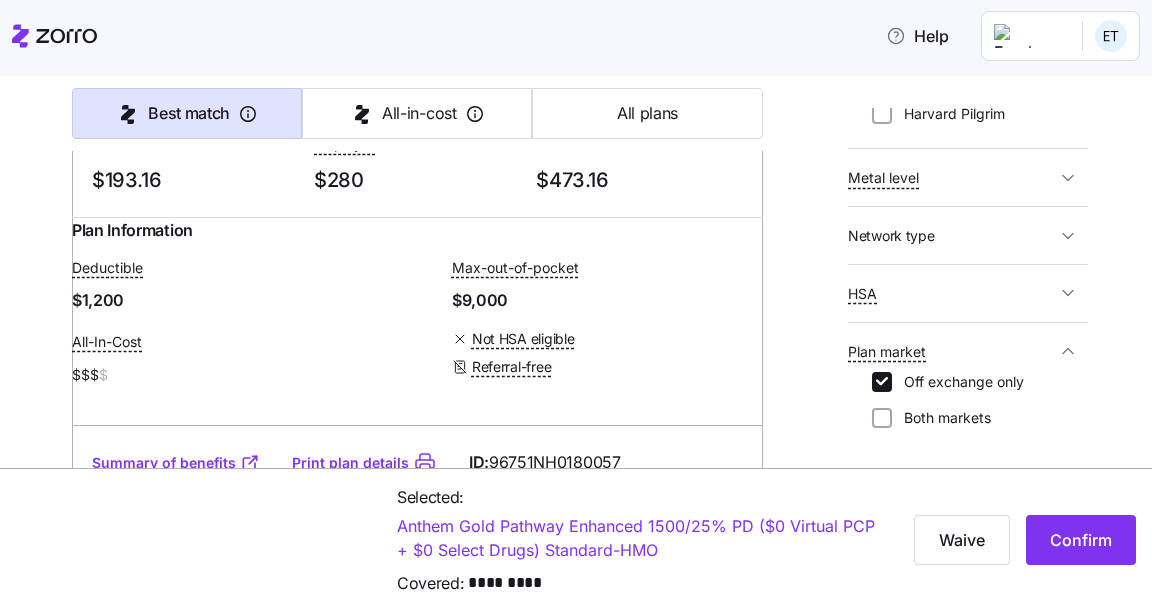 scroll, scrollTop: 1084, scrollLeft: 0, axis: vertical 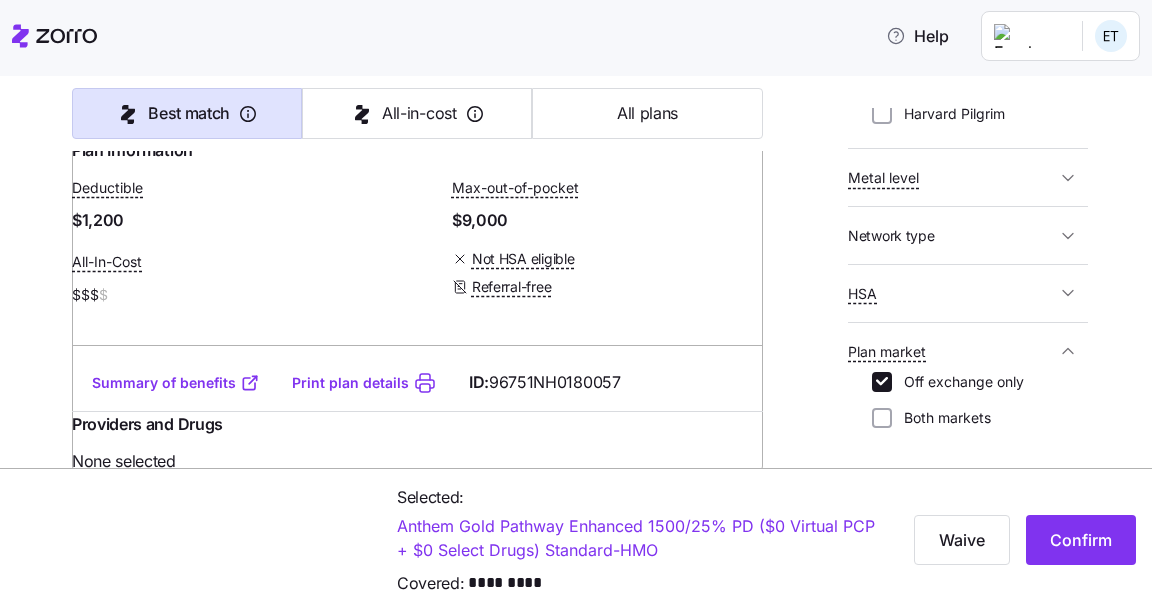 click on "Summary of benefits" at bounding box center [176, 383] 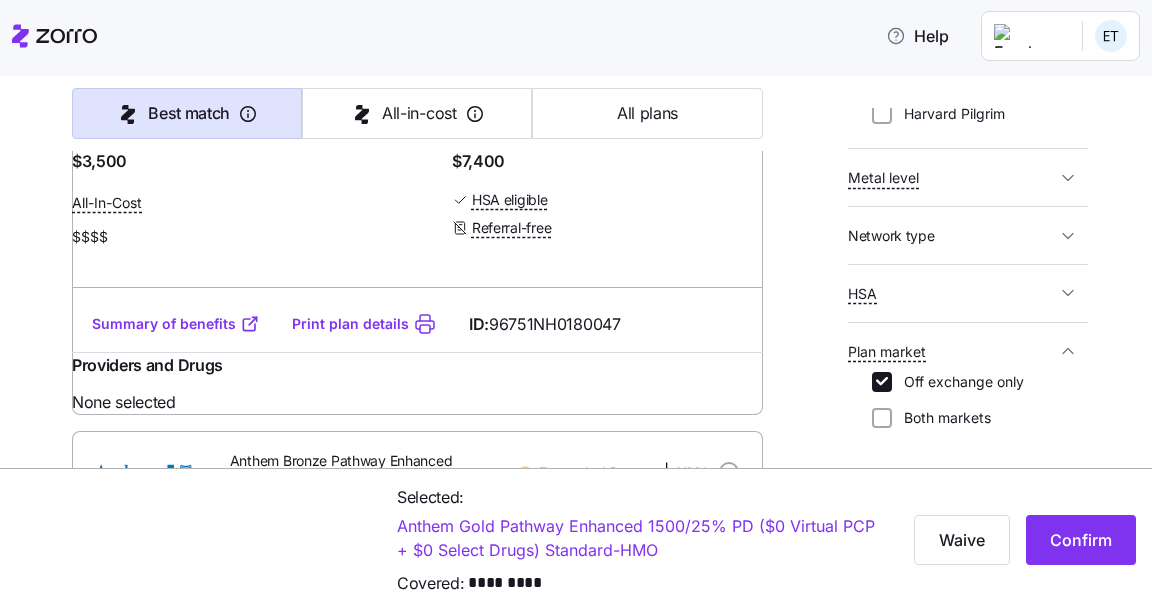 scroll, scrollTop: 1760, scrollLeft: 0, axis: vertical 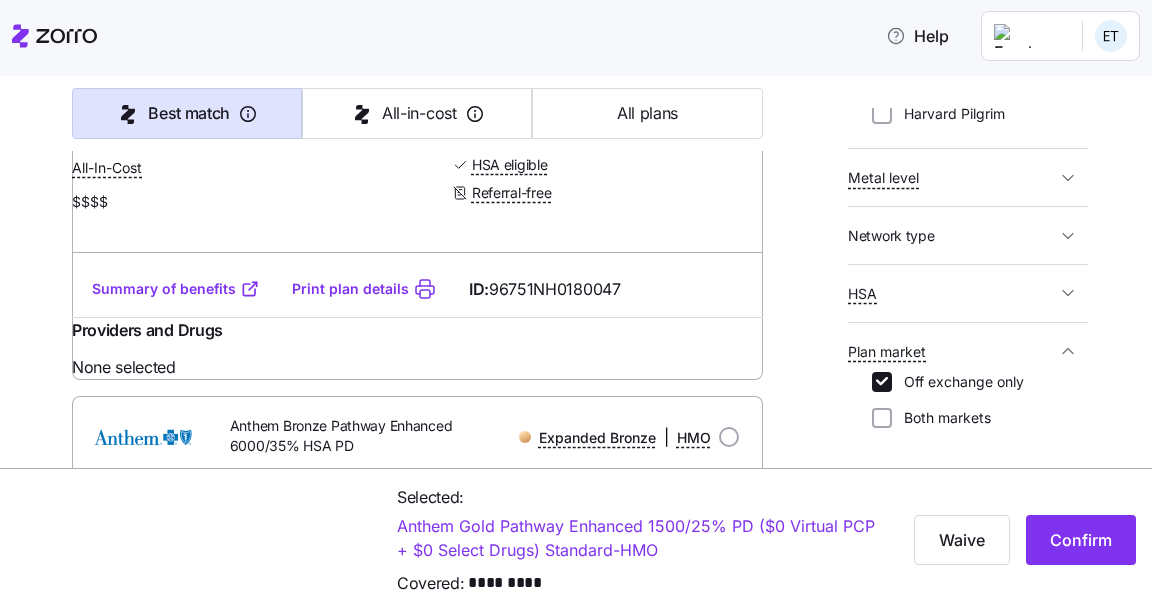 click on "Summary of benefits" at bounding box center [176, 289] 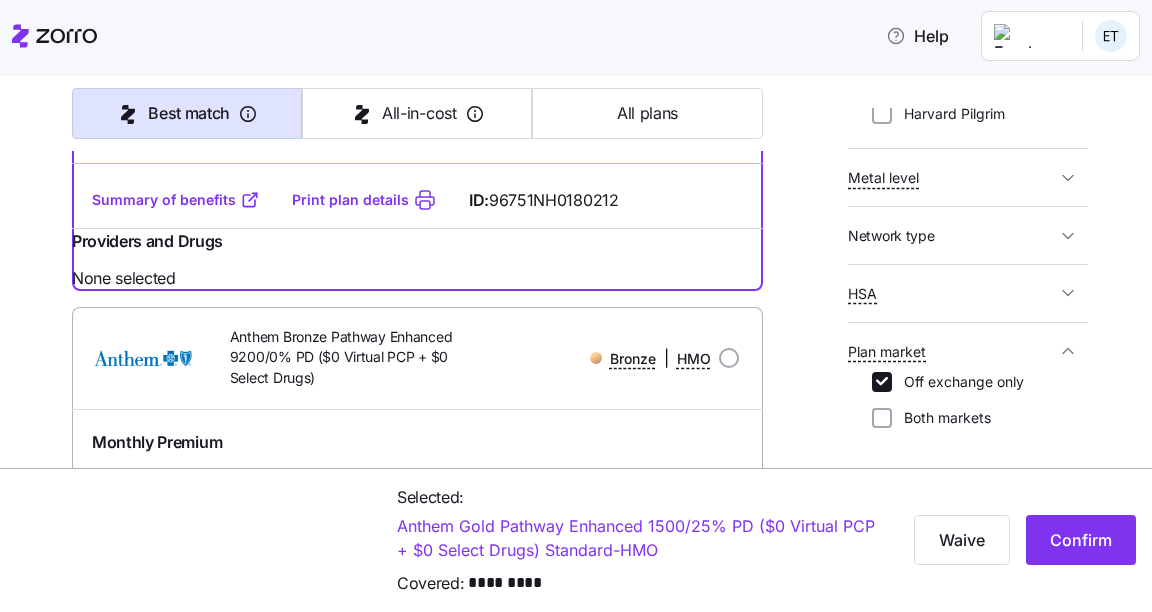 scroll, scrollTop: 4240, scrollLeft: 0, axis: vertical 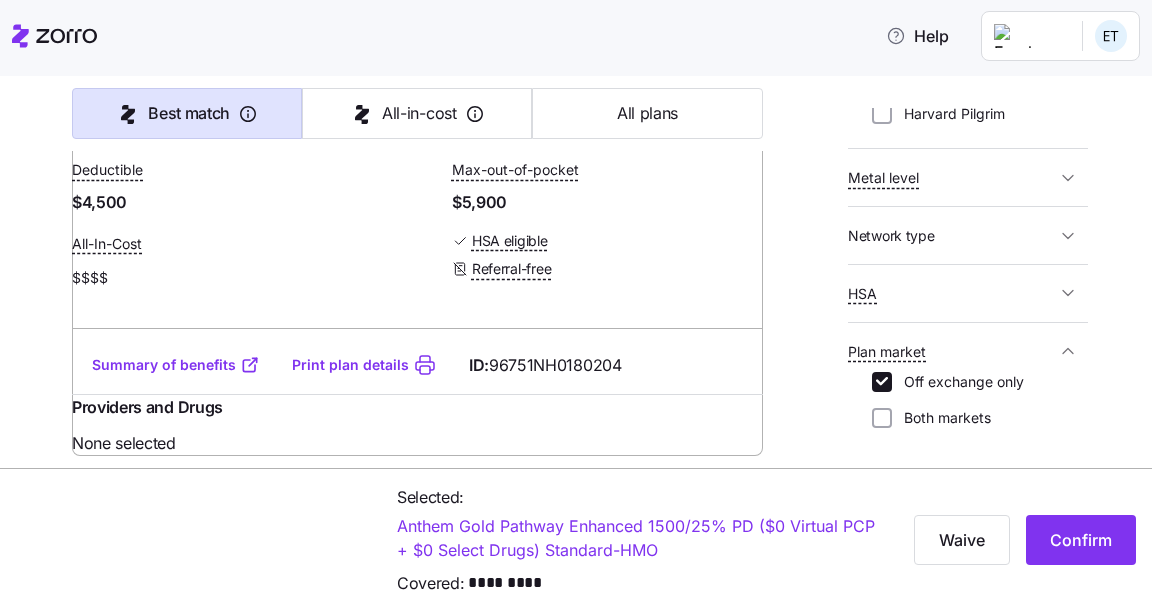 click on "Summary of benefits" at bounding box center [176, 365] 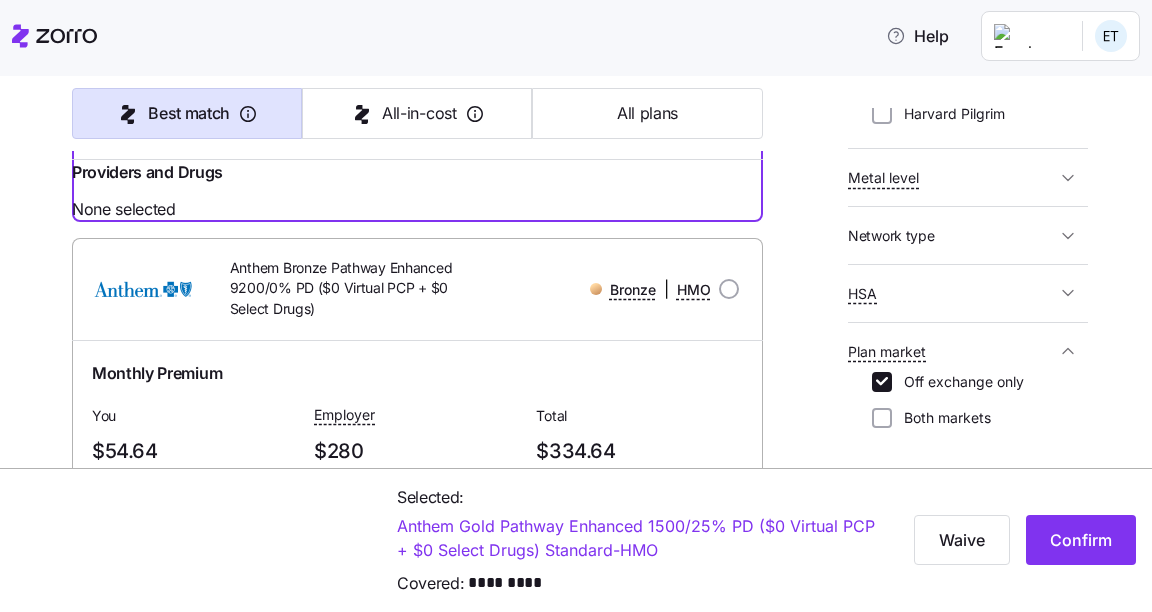 scroll, scrollTop: 4339, scrollLeft: 0, axis: vertical 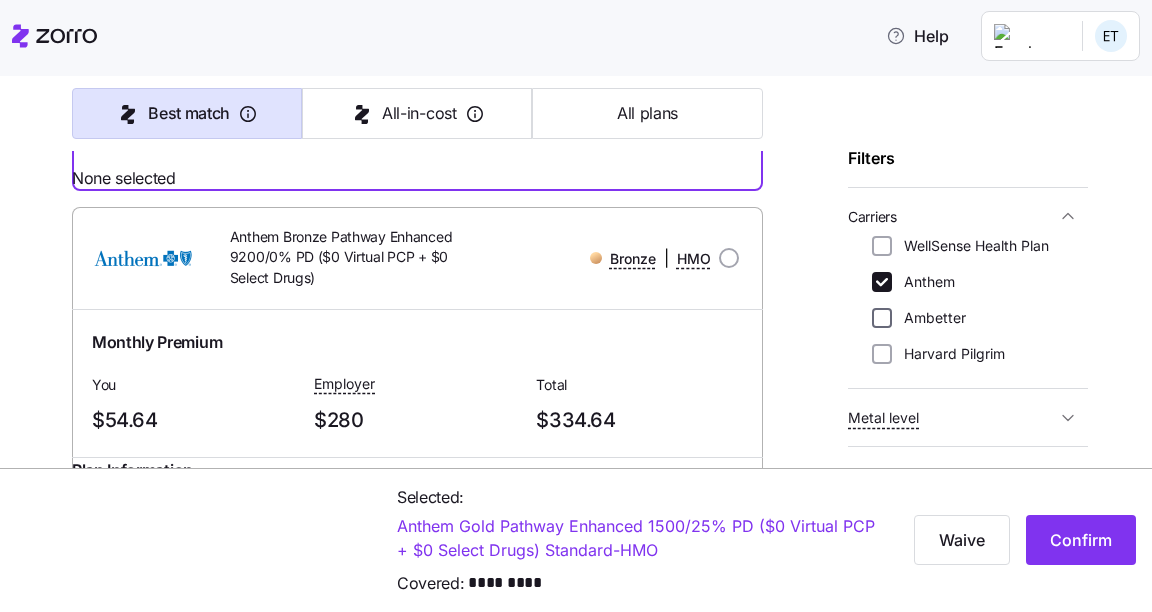 click on "Ambetter" at bounding box center [882, 318] 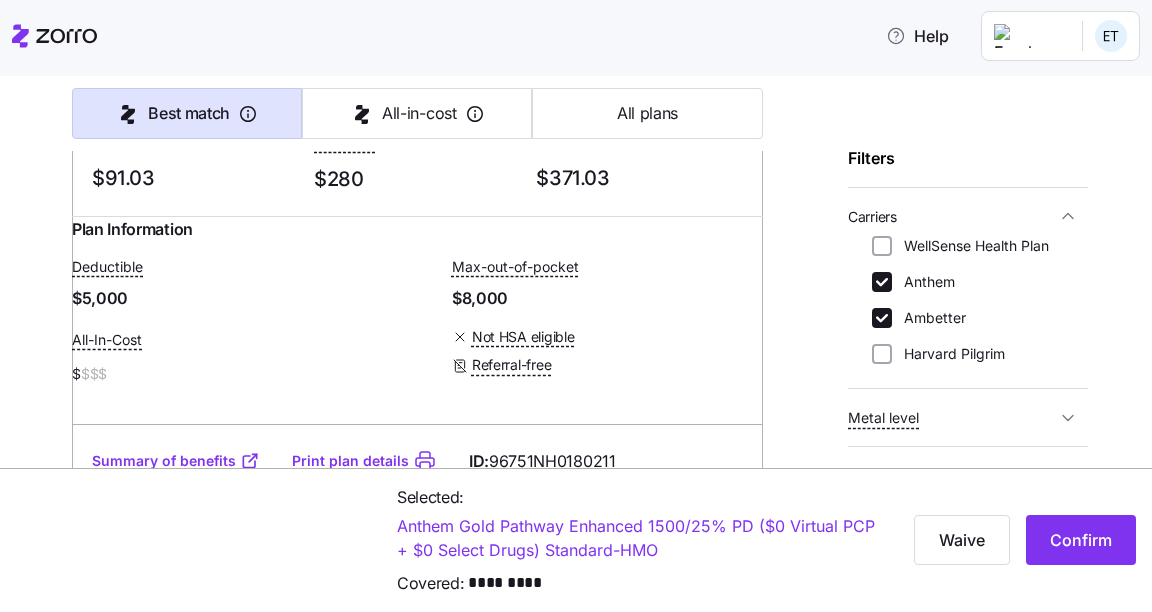 scroll, scrollTop: 5265, scrollLeft: 0, axis: vertical 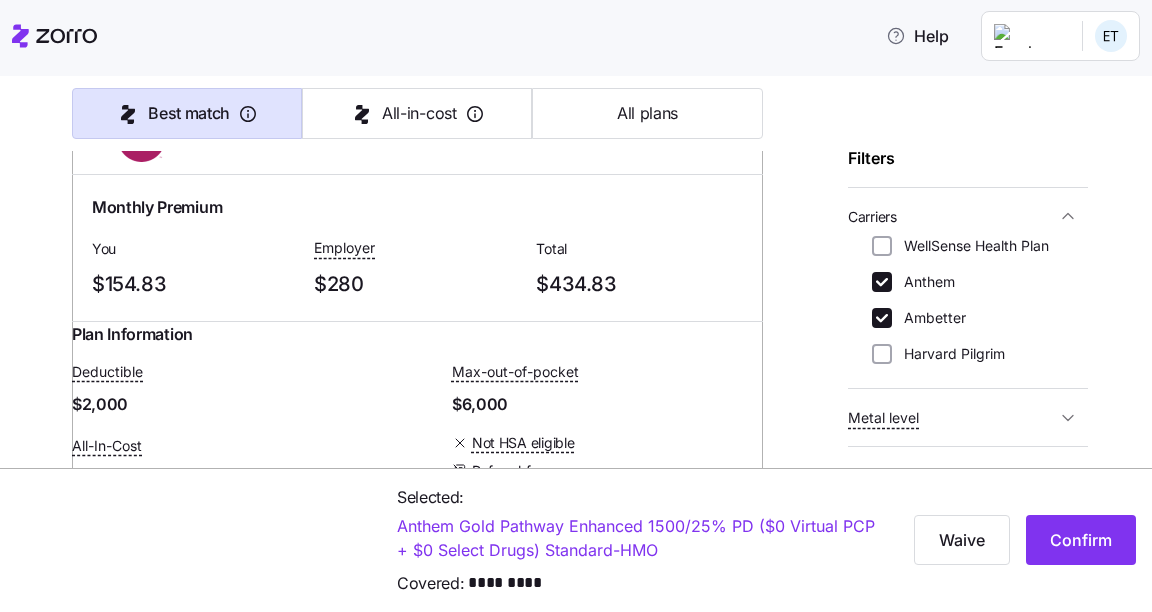 click on "Summary of benefits" at bounding box center [176, -6] 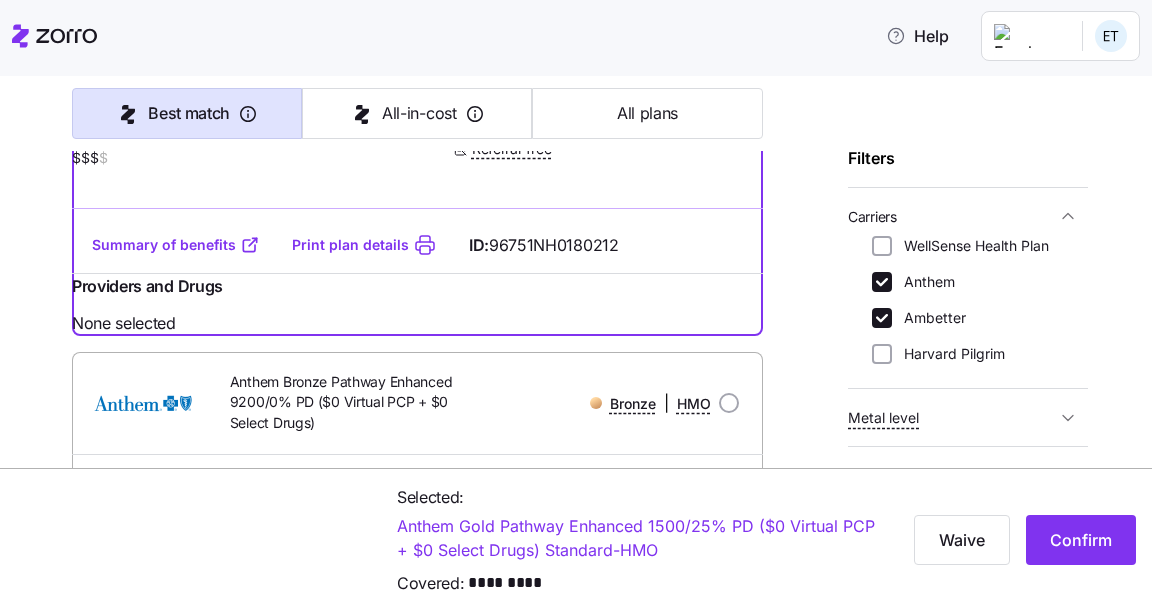 scroll, scrollTop: 6480, scrollLeft: 0, axis: vertical 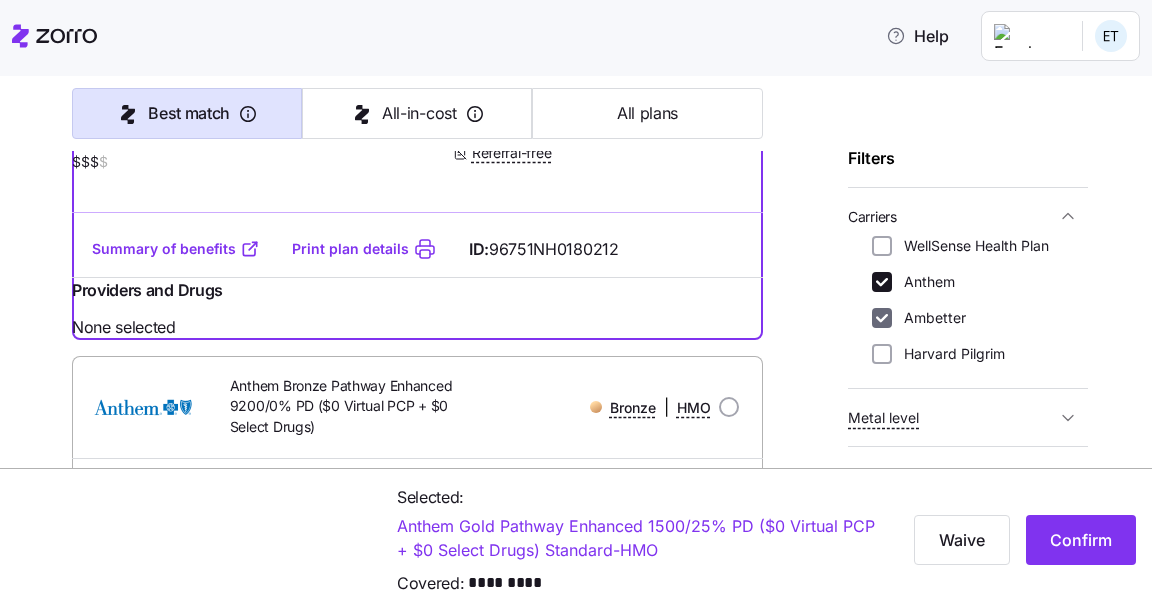 click on "Ambetter" at bounding box center [882, 318] 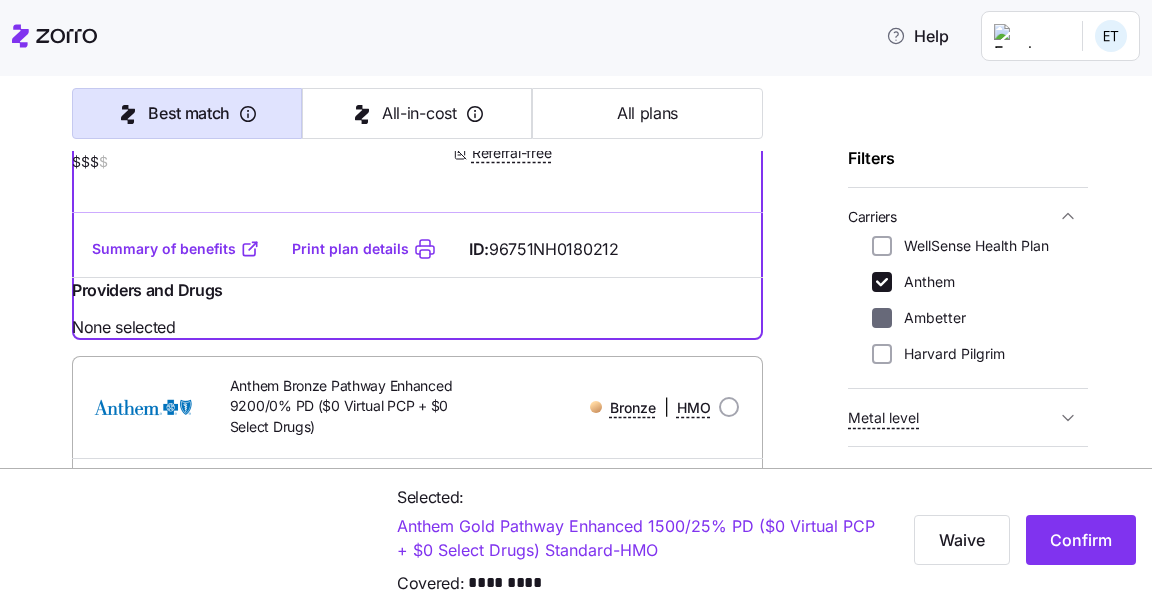 checkbox on "false" 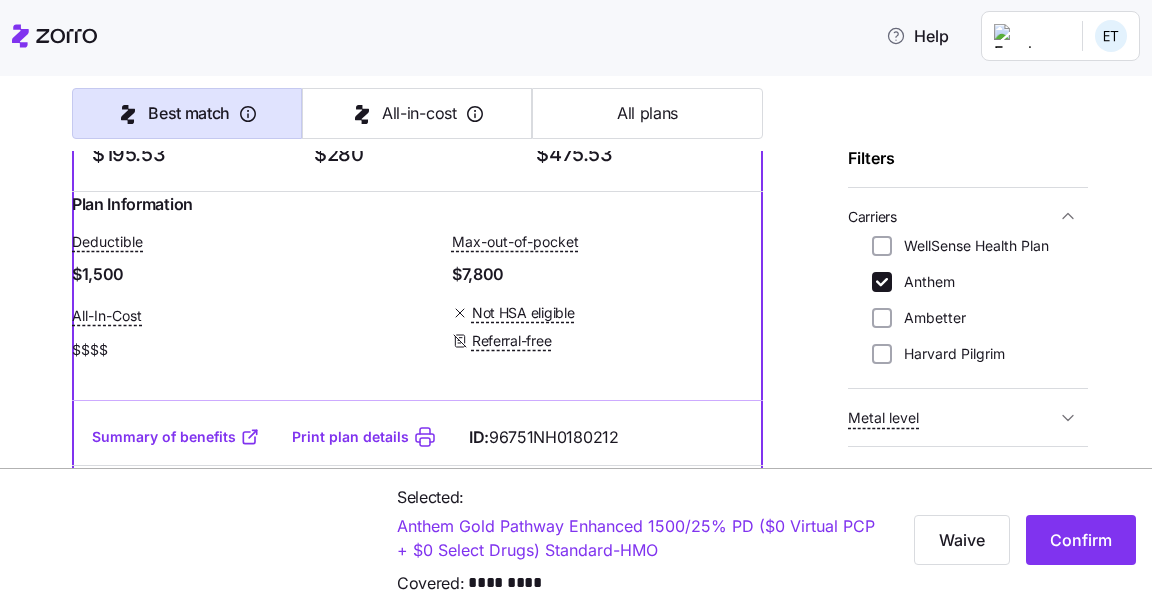 scroll, scrollTop: 4032, scrollLeft: 0, axis: vertical 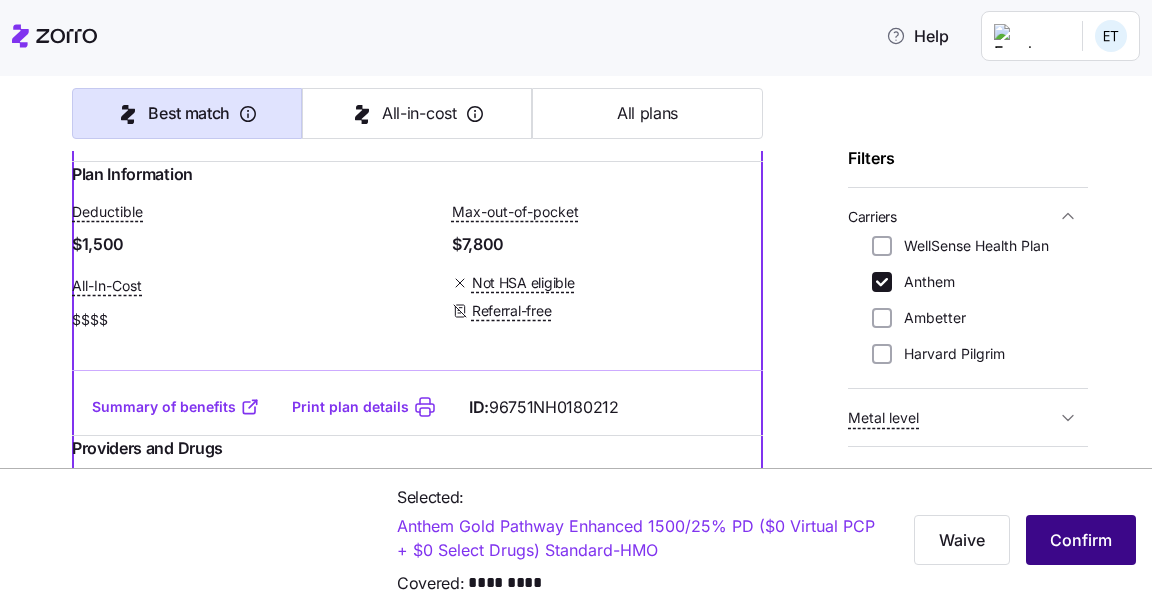 click on "Confirm" at bounding box center (1081, 540) 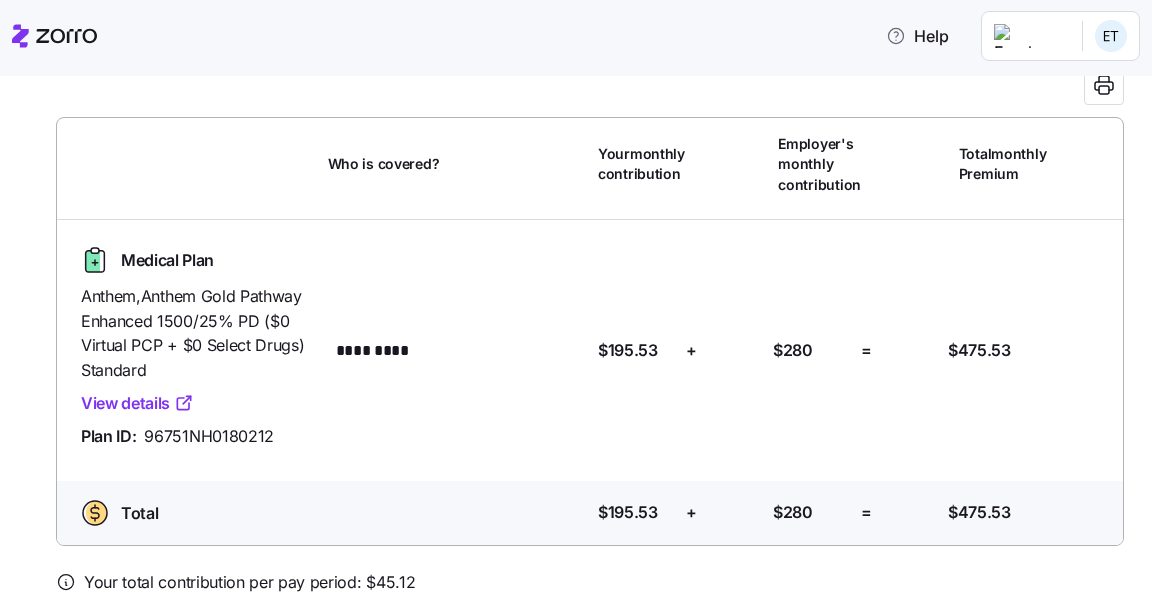 scroll, scrollTop: 187, scrollLeft: 0, axis: vertical 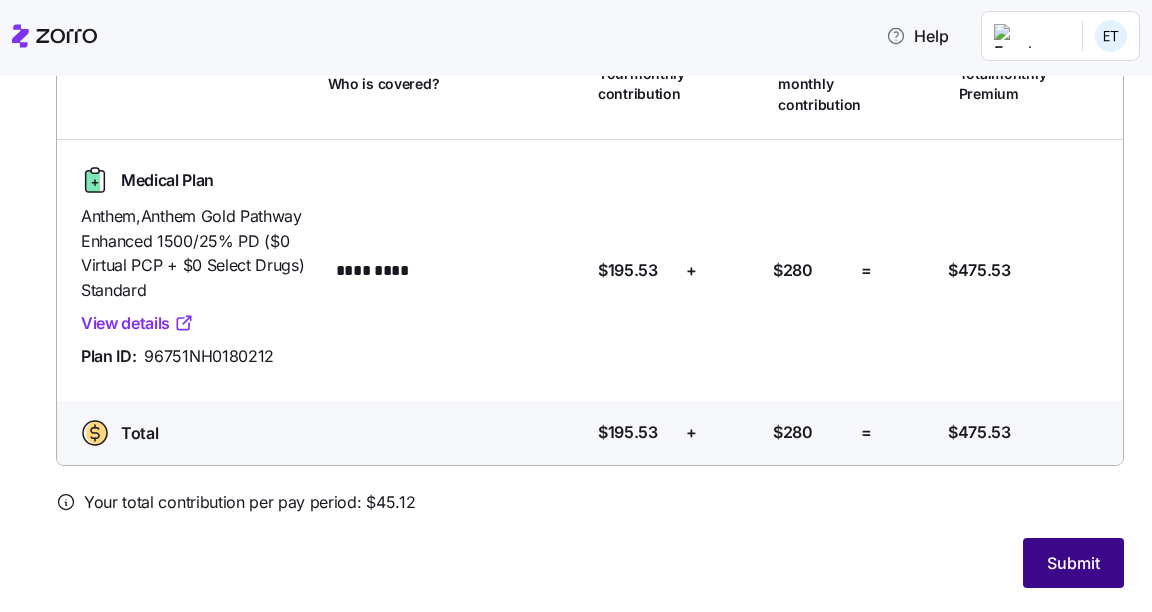 click on "Submit" at bounding box center (1073, 563) 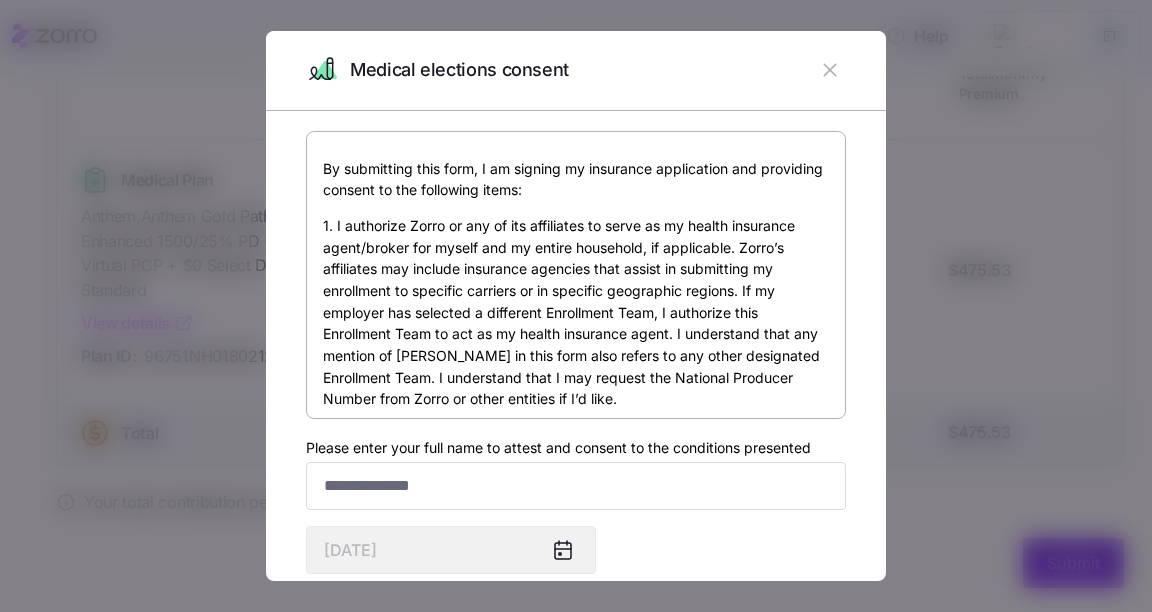 scroll, scrollTop: 80, scrollLeft: 0, axis: vertical 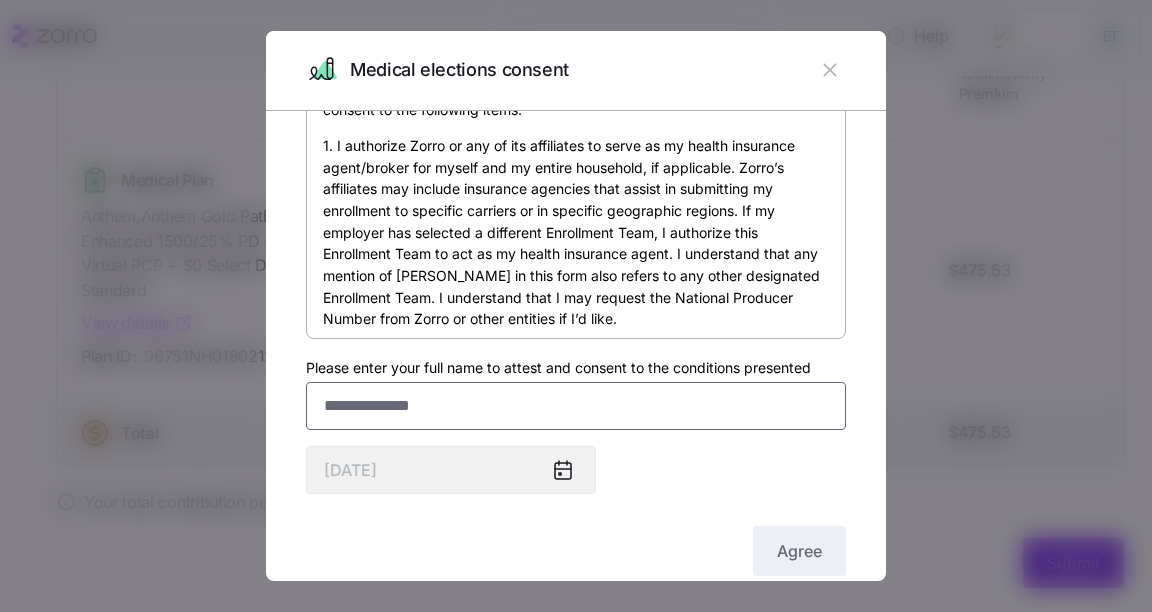click on "Please enter your full name to attest and consent to the conditions presented" at bounding box center (576, 406) 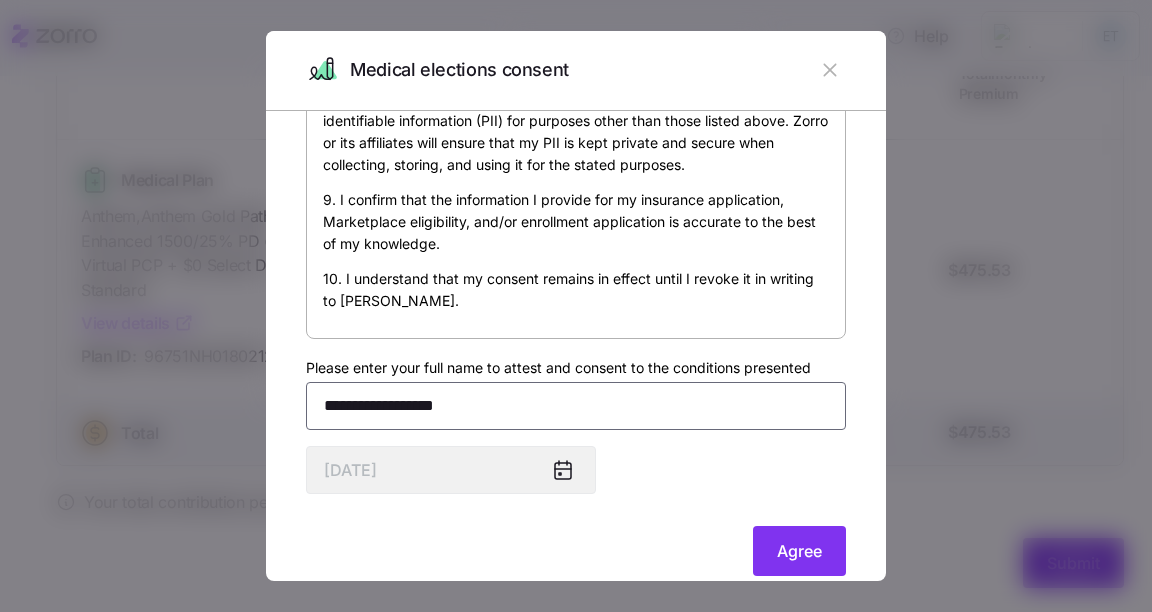 scroll, scrollTop: 1236, scrollLeft: 0, axis: vertical 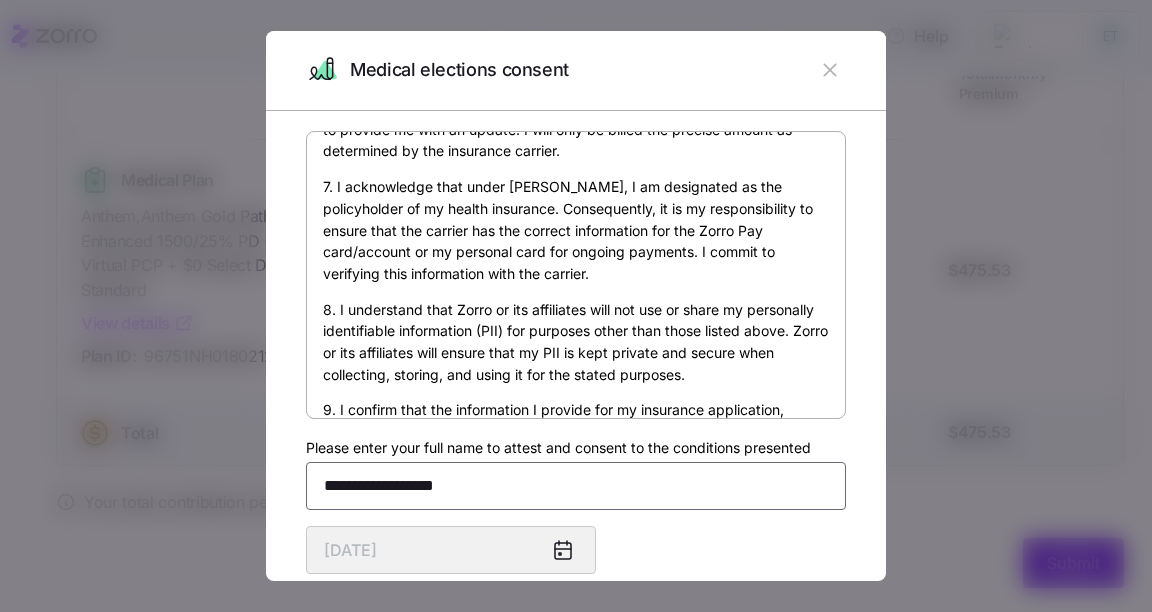 type on "**********" 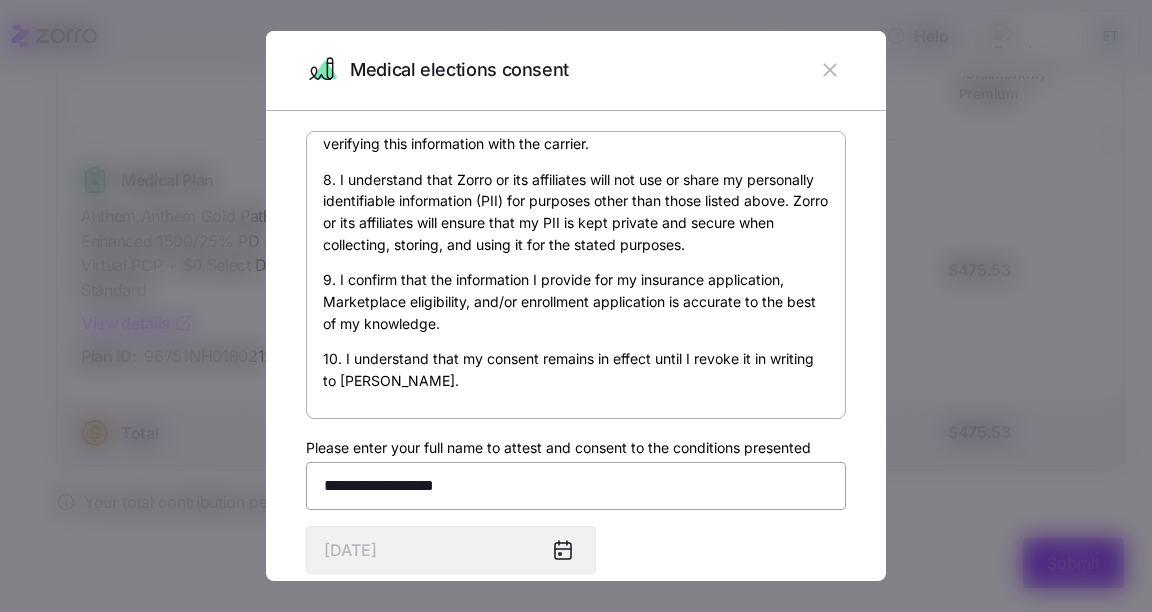 scroll, scrollTop: 1236, scrollLeft: 0, axis: vertical 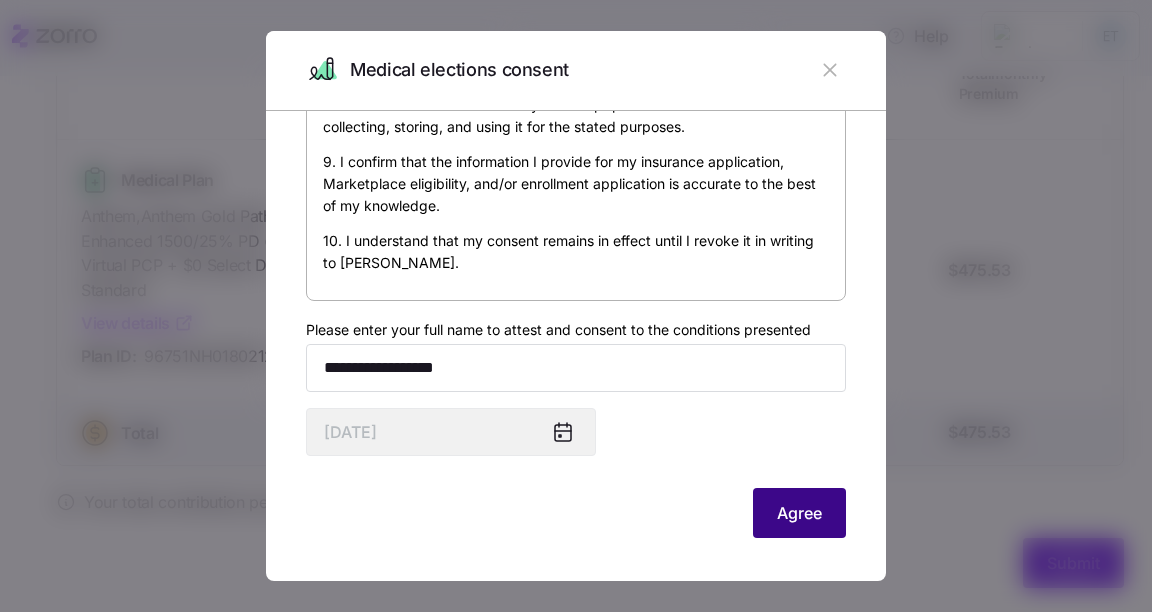 click on "Agree" at bounding box center (799, 513) 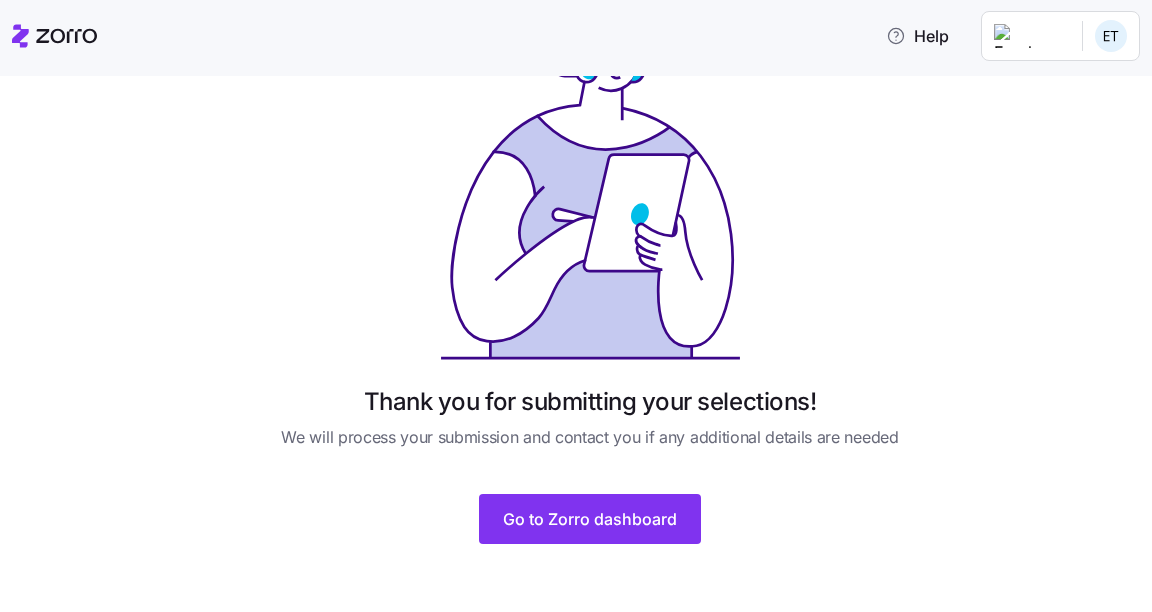 scroll, scrollTop: 132, scrollLeft: 0, axis: vertical 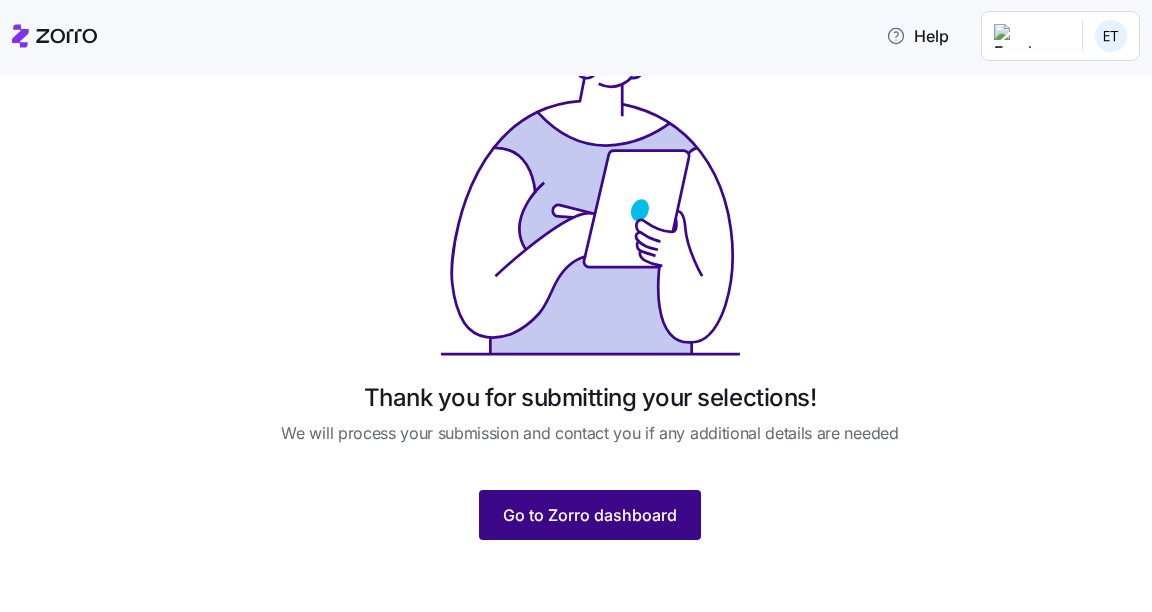 click on "Go to Zorro dashboard" at bounding box center [590, 515] 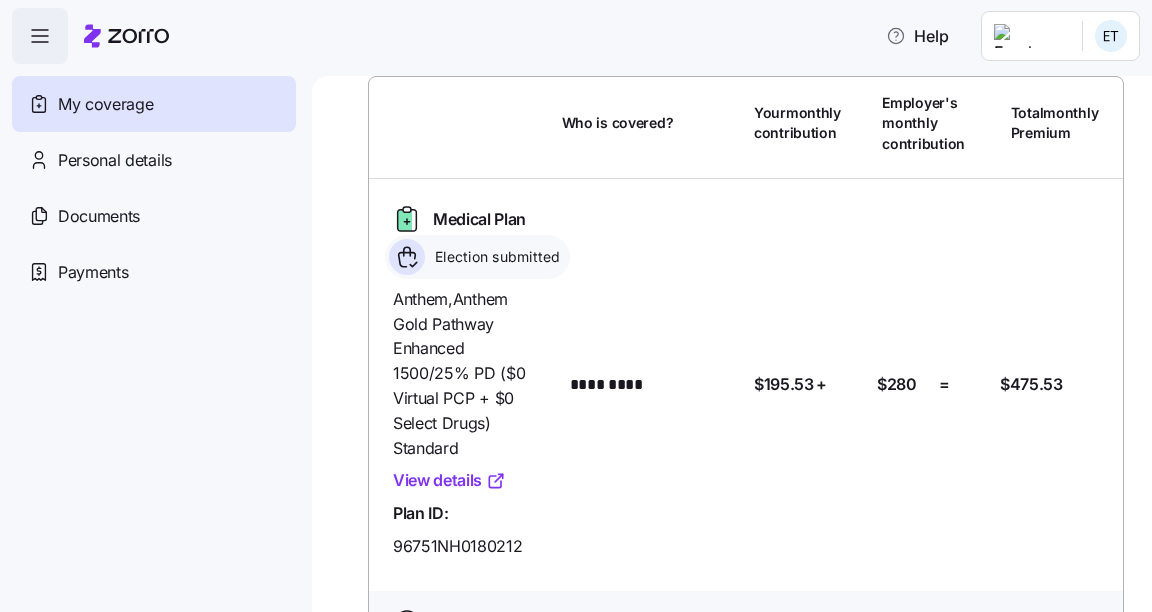 scroll, scrollTop: 0, scrollLeft: 0, axis: both 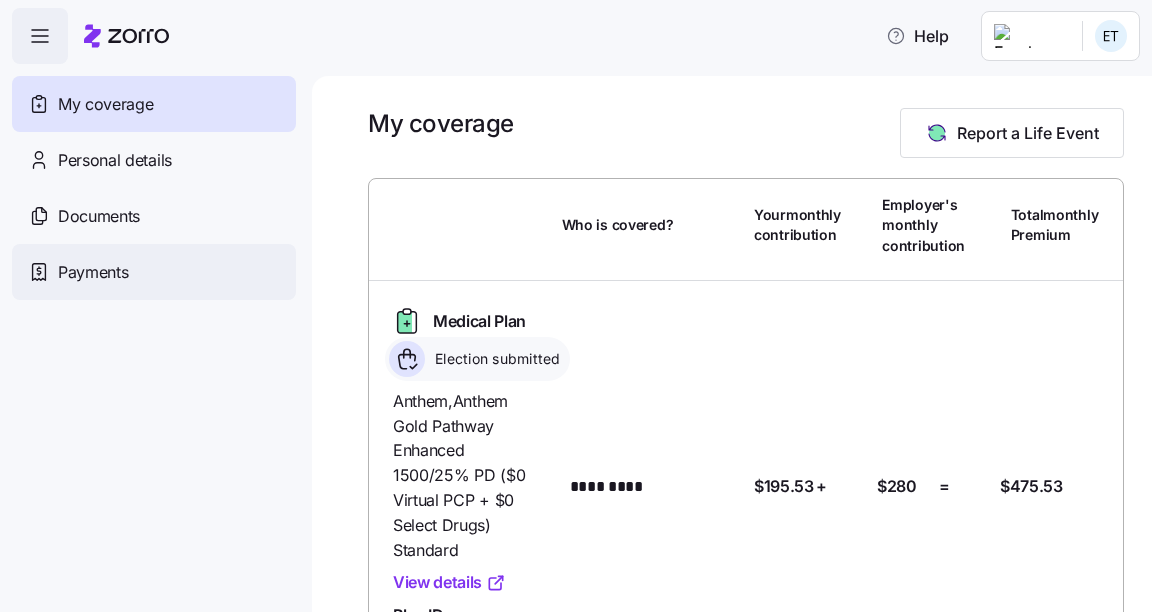click on "Payments" at bounding box center (93, 272) 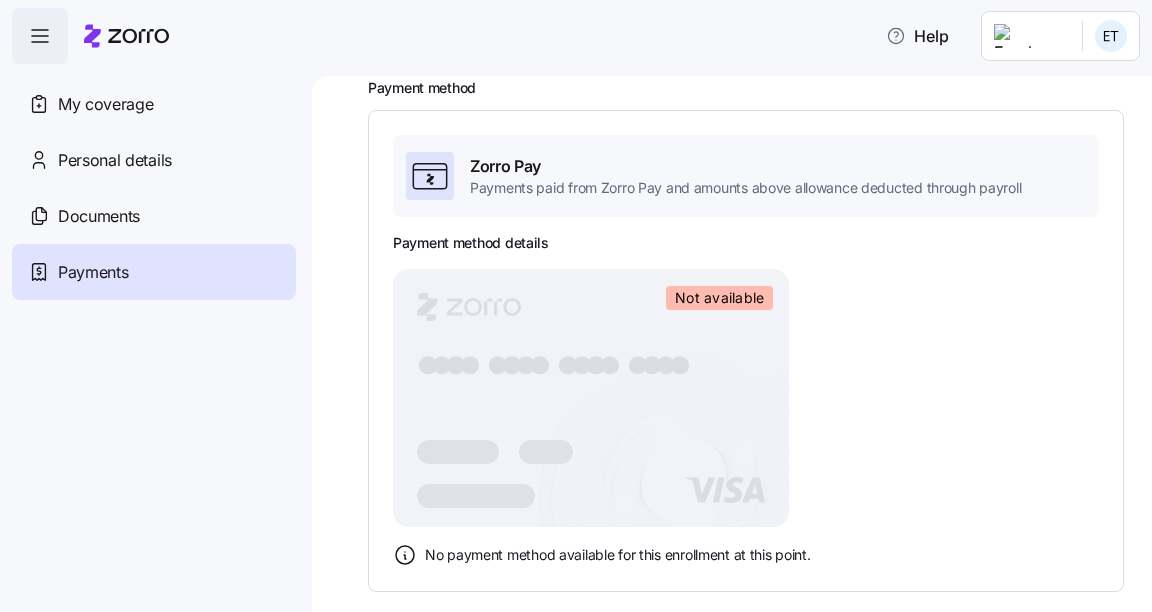 scroll, scrollTop: 99, scrollLeft: 0, axis: vertical 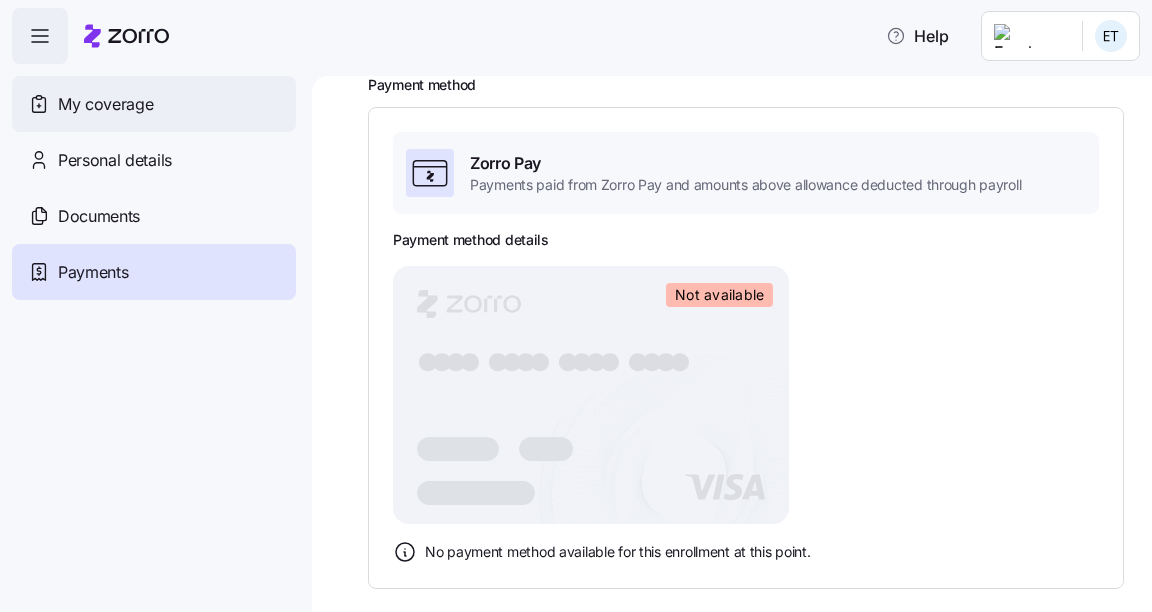 click on "My coverage" at bounding box center (154, 104) 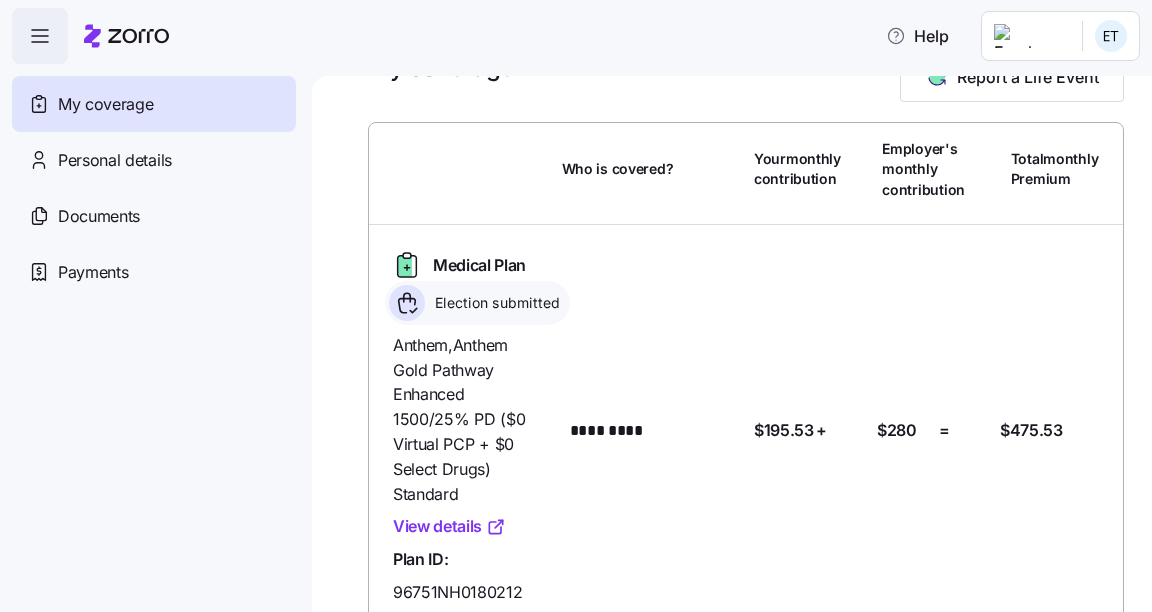 scroll, scrollTop: 0, scrollLeft: 0, axis: both 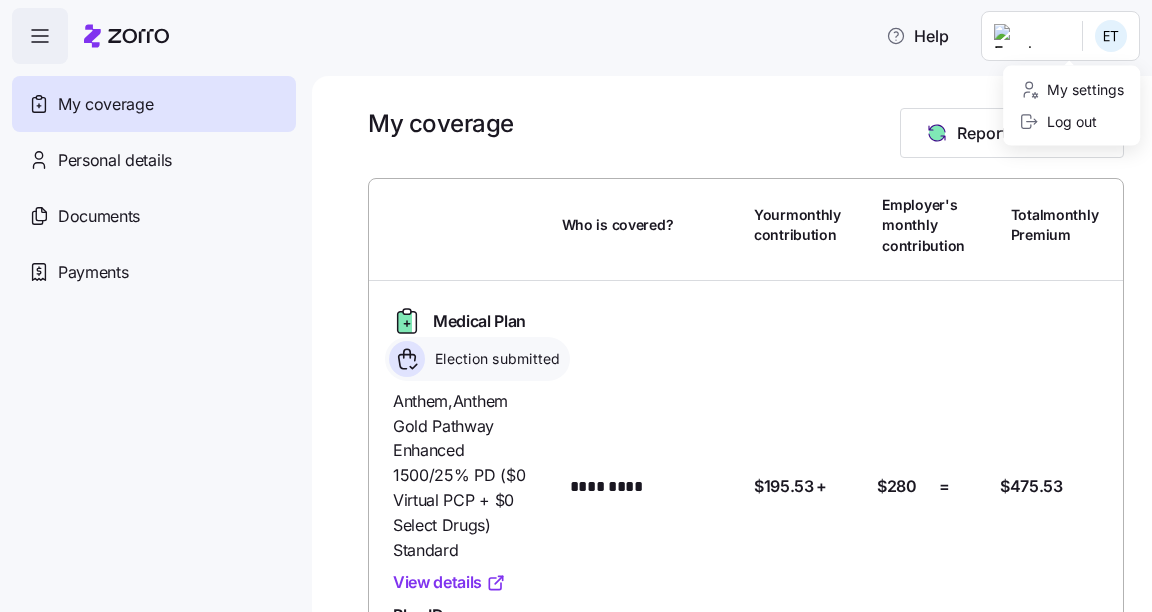 click on "Help My coverage Personal details Documents Partners hub Payments My coverage Report a Life Event Who is covered? Your  monthly contribution Employer's monthly contribution Total  monthly Premium Medical Plan Election submitted Anthem ,  Anthem Gold Pathway Enhanced 1500/25% PD ($0 Virtual PCP + $0 Select Drugs) Standard View details Plan ID: 96751NH0180212 Who is covered? ********* Your contribution: $195.53 + Employer's contribution: $280 = Total Premium: $475.53 Total Who is covered? Your contribution: $195.53 + Employer's contribution: $280 = Total Premium: $475.53 My Coverage | Zorro My settings Log out" at bounding box center (576, 300) 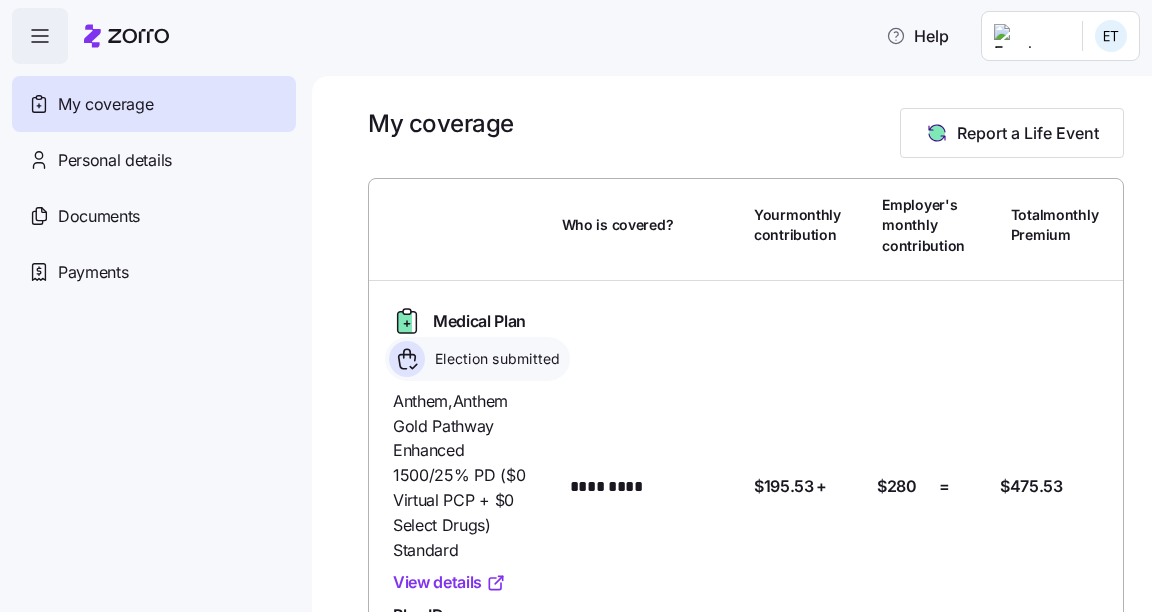 click on "My coverage Personal details Documents Partners hub Payments" at bounding box center [156, 338] 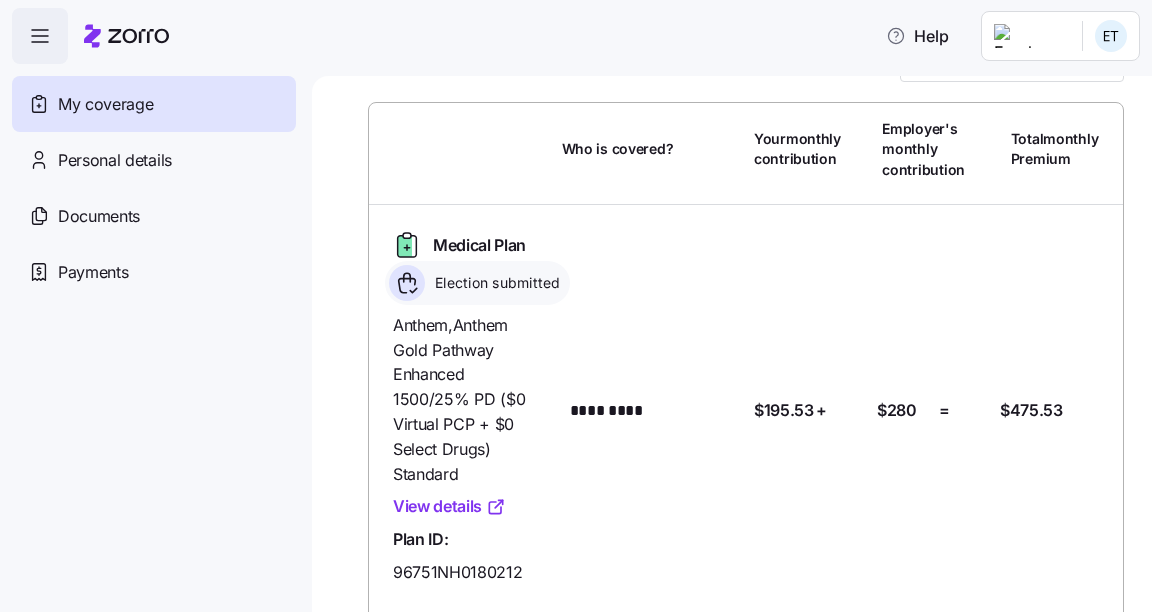 scroll, scrollTop: 9, scrollLeft: 0, axis: vertical 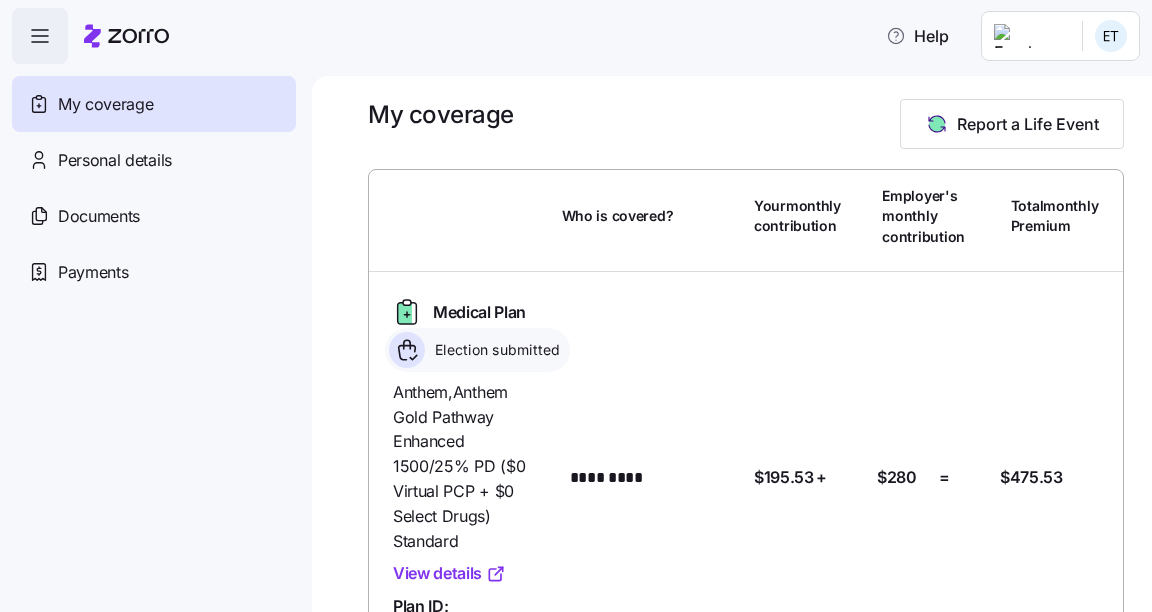 click on "Help My coverage Personal details Documents Partners hub Payments My coverage Report a Life Event Who is covered? Your  monthly contribution Employer's monthly contribution Total  monthly Premium Medical Plan Election submitted Anthem ,  Anthem Gold Pathway Enhanced 1500/25% PD ($0 Virtual PCP + $0 Select Drugs) Standard View details Plan ID: 96751NH0180212 Who is covered? ********* Your contribution: $195.53 + Employer's contribution: $280 = Total Premium: $475.53 Total Who is covered? Your contribution: $195.53 + Employer's contribution: $280 = Total Premium: $475.53 My Coverage | Zorro" at bounding box center (576, 300) 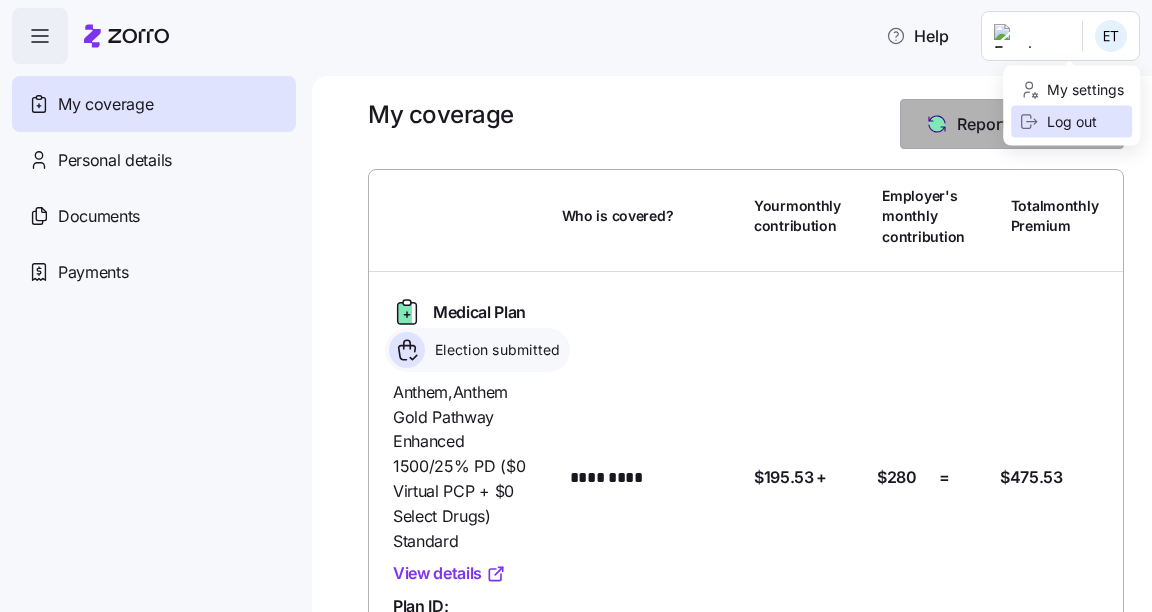 click on "Log out" at bounding box center [1058, 122] 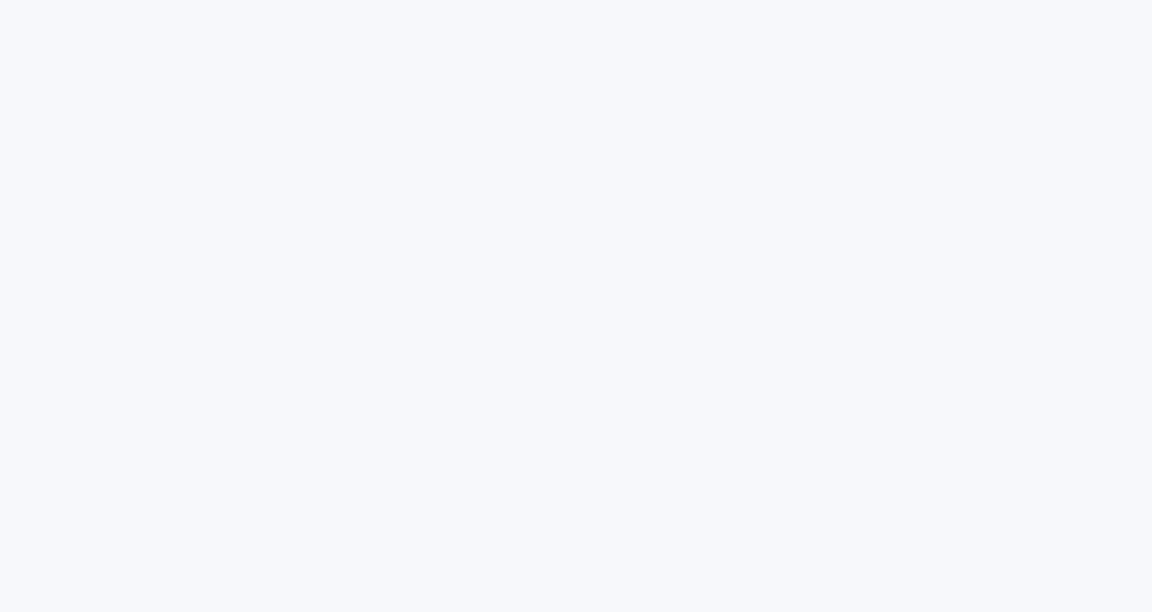 scroll, scrollTop: 0, scrollLeft: 0, axis: both 